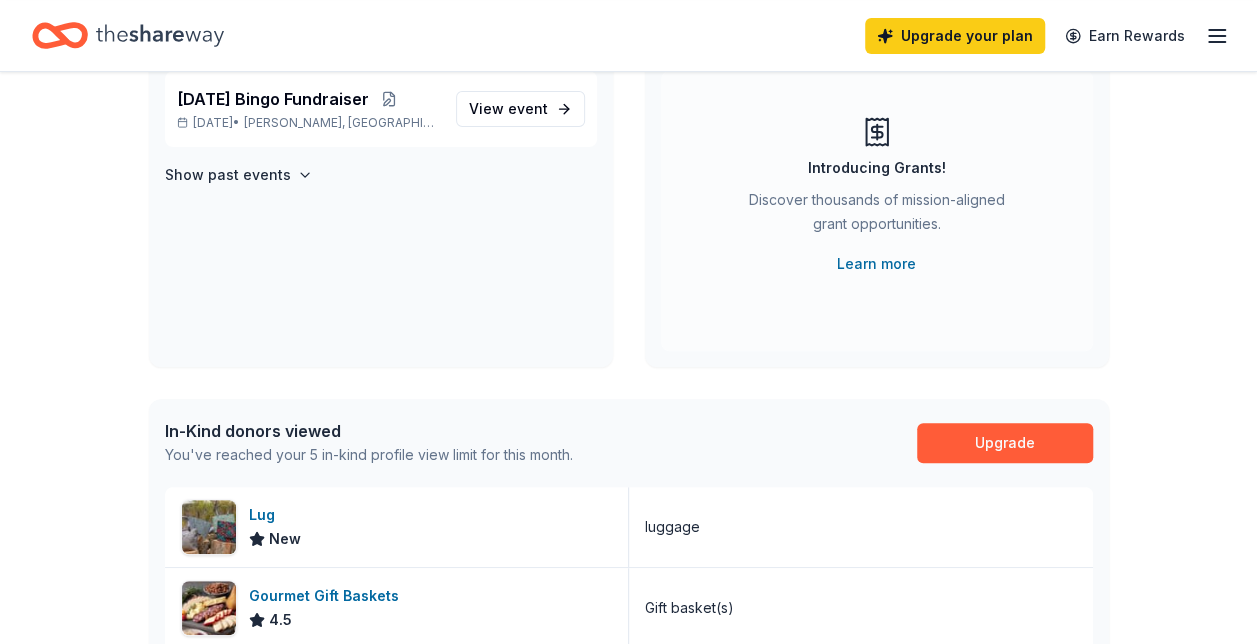 scroll, scrollTop: 500, scrollLeft: 0, axis: vertical 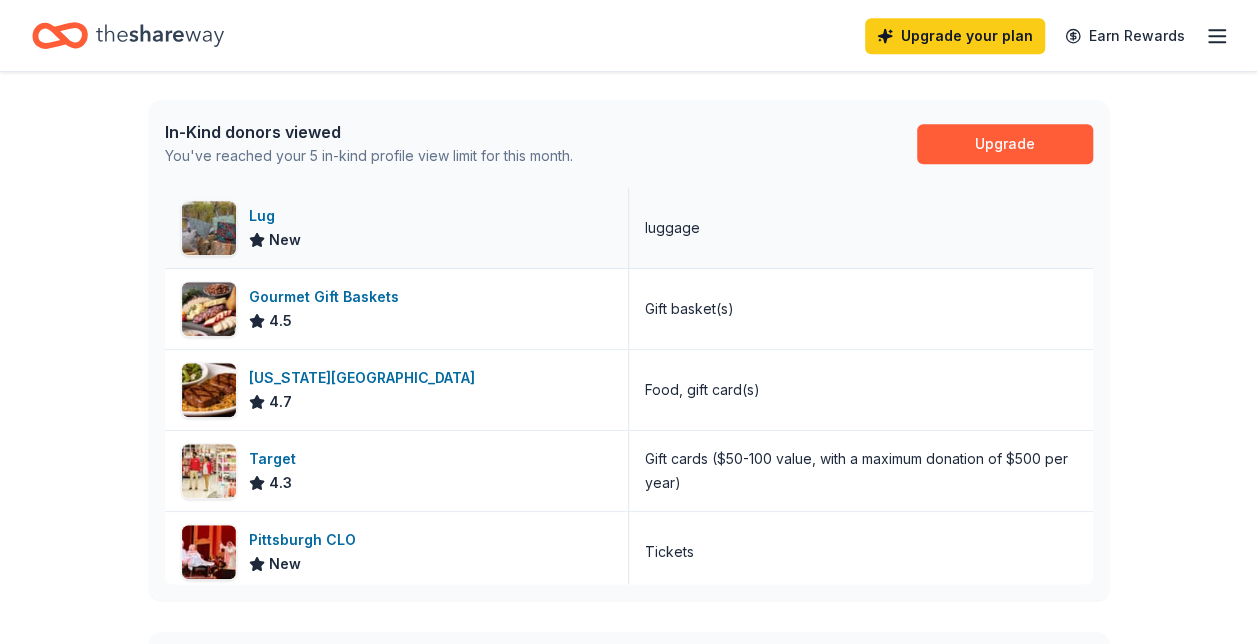 click at bounding box center [209, 228] 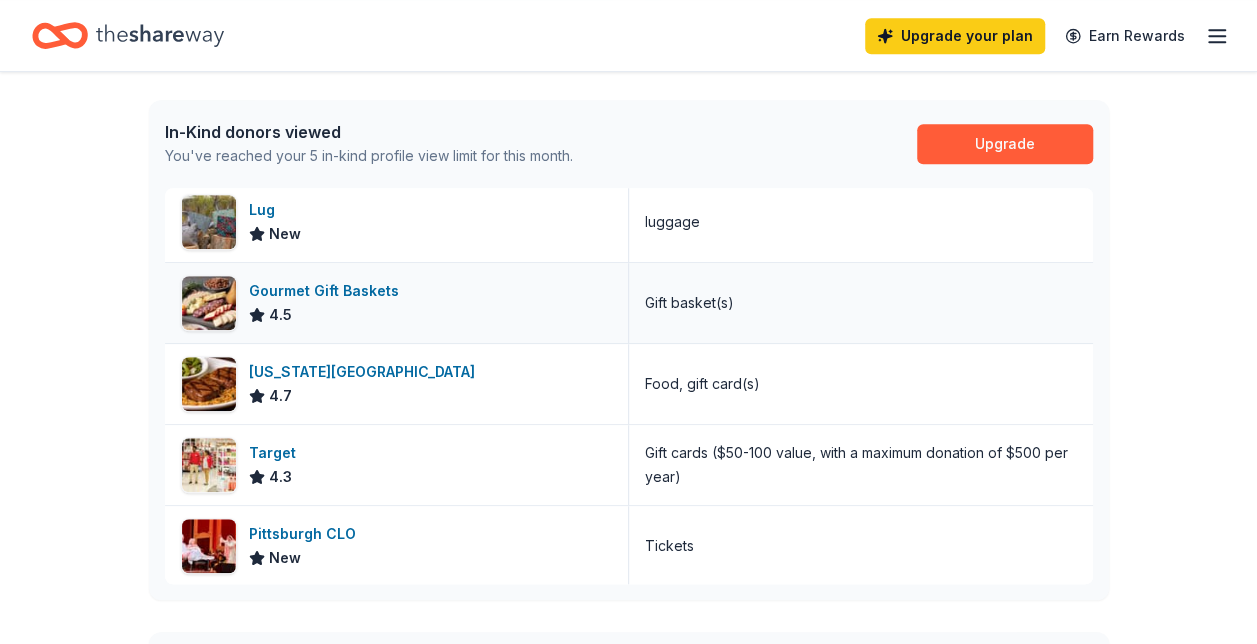 scroll, scrollTop: 0, scrollLeft: 0, axis: both 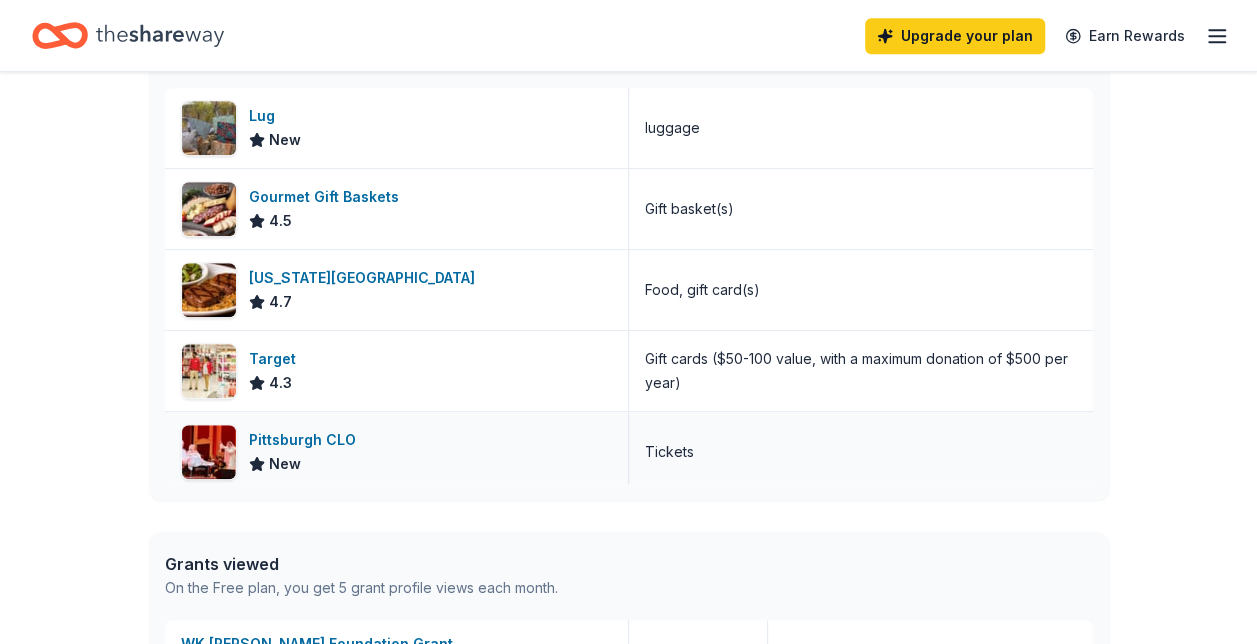 click on "Pittsburgh CLO" at bounding box center (306, 440) 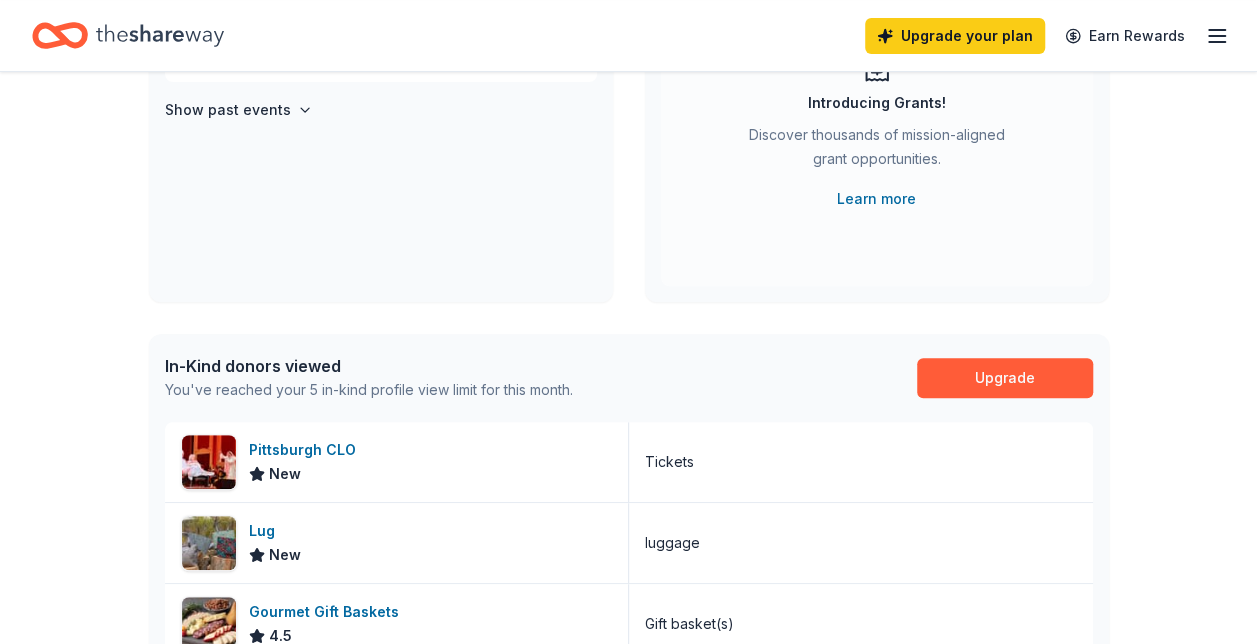 scroll, scrollTop: 0, scrollLeft: 0, axis: both 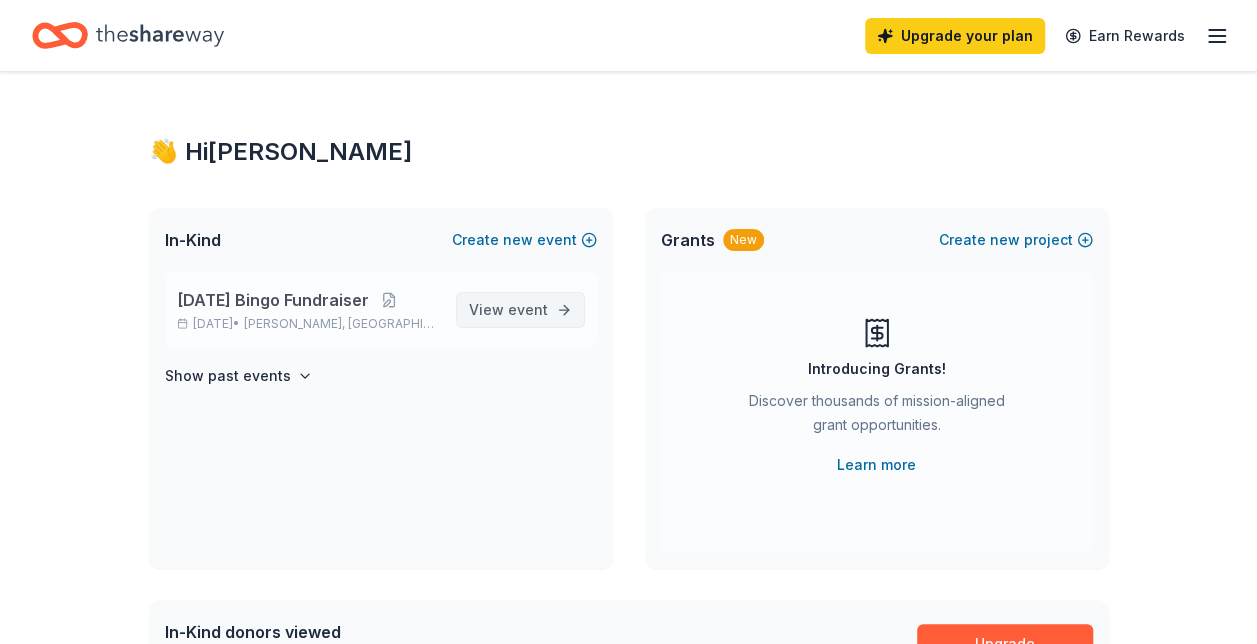 click on "event" at bounding box center (528, 309) 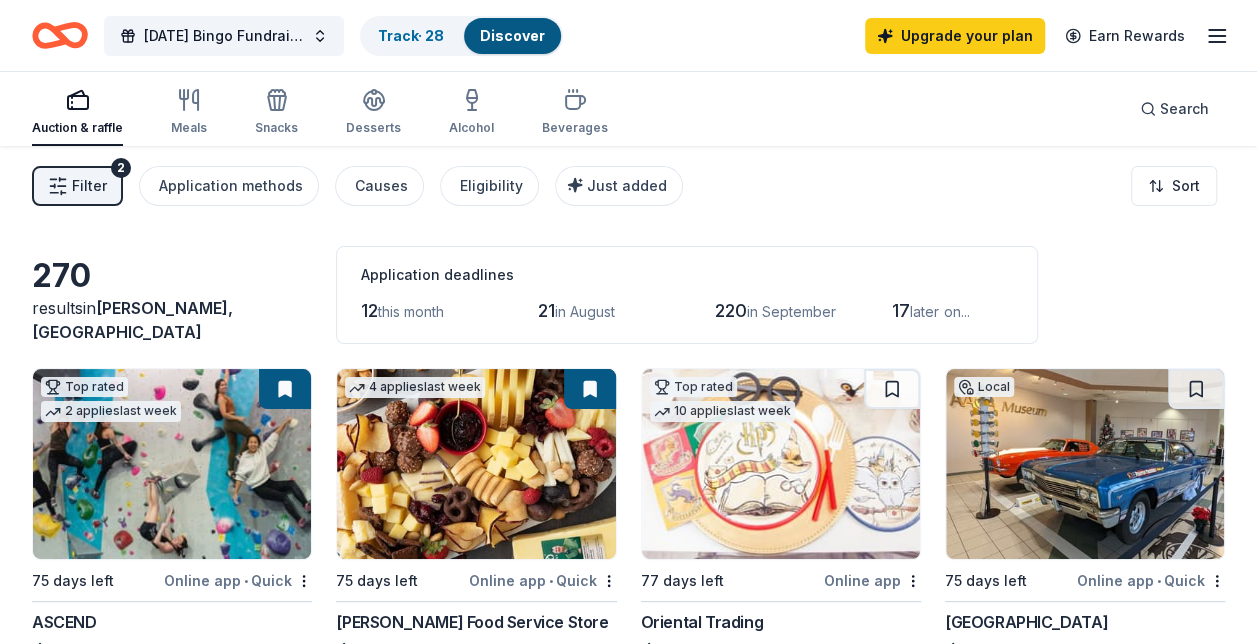 click on "Discover" at bounding box center (512, 36) 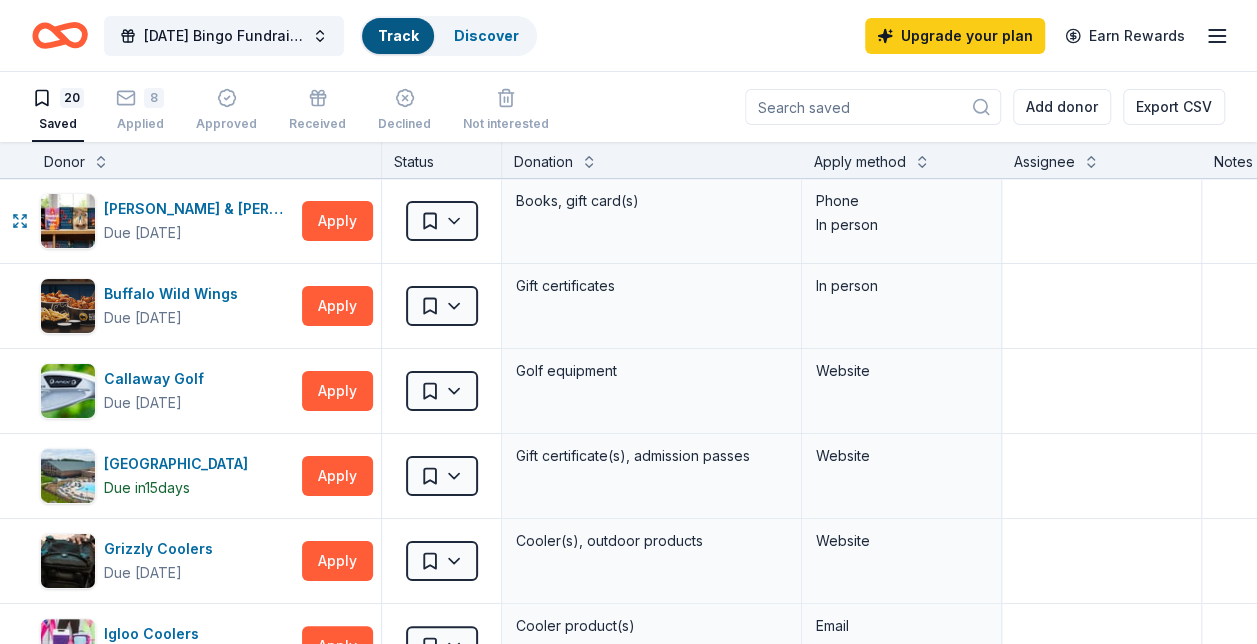 scroll, scrollTop: 0, scrollLeft: 0, axis: both 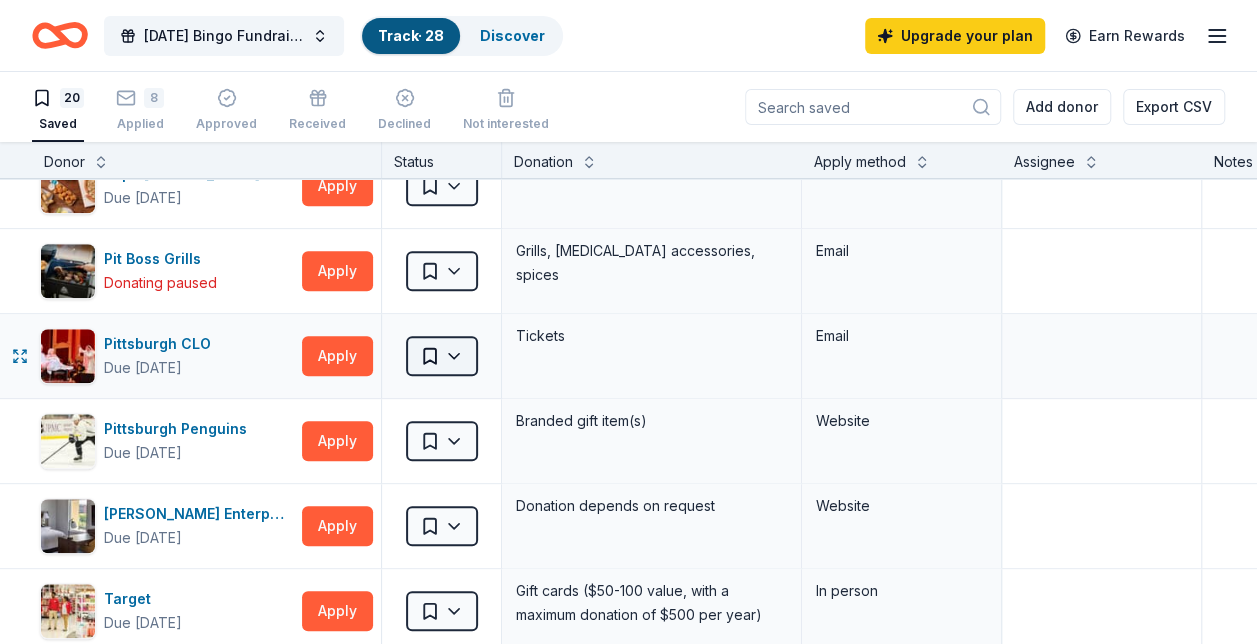 click on "Halloween Bingo Fundraiser Track  · 28 Discover Upgrade your plan Earn Rewards 20 Saved 8 Applied Approved Received Declined Not interested Add donor Export CSV Donor Status Donation Apply method Assignee Notes Barnes & Noble Due in 75 days Apply Saved Books, gift card(s) Phone In person Buffalo Wild Wings Due in 75 days Apply Saved Gift certificates In person Callaway Golf Due in 75 days Apply Saved Golf equipment Website Great Wolf Lodge Due in  15  days Apply Saved Gift certificate(s), admission passes Website Grizzly Coolers Due in 45 days Apply Saved Cooler(s), outdoor products Website Igloo Coolers Due in 75 days Apply Saved Cooler product(s) Email Lizzy James Due in 75 days Apply Saved Bracelet, necklace, anklet, ring or earrings Email Luca + Danni Donating paused Apply Saved Jewelry products Email Nintendo Due in 75 days Apply Saved Donation depends on request Email Papa John's Due in 75 days Apply Saved Food, gift card(s) Email Pit Boss Grills Donating paused Apply Saved Email Pittsburgh CLO Apply" at bounding box center (628, 322) 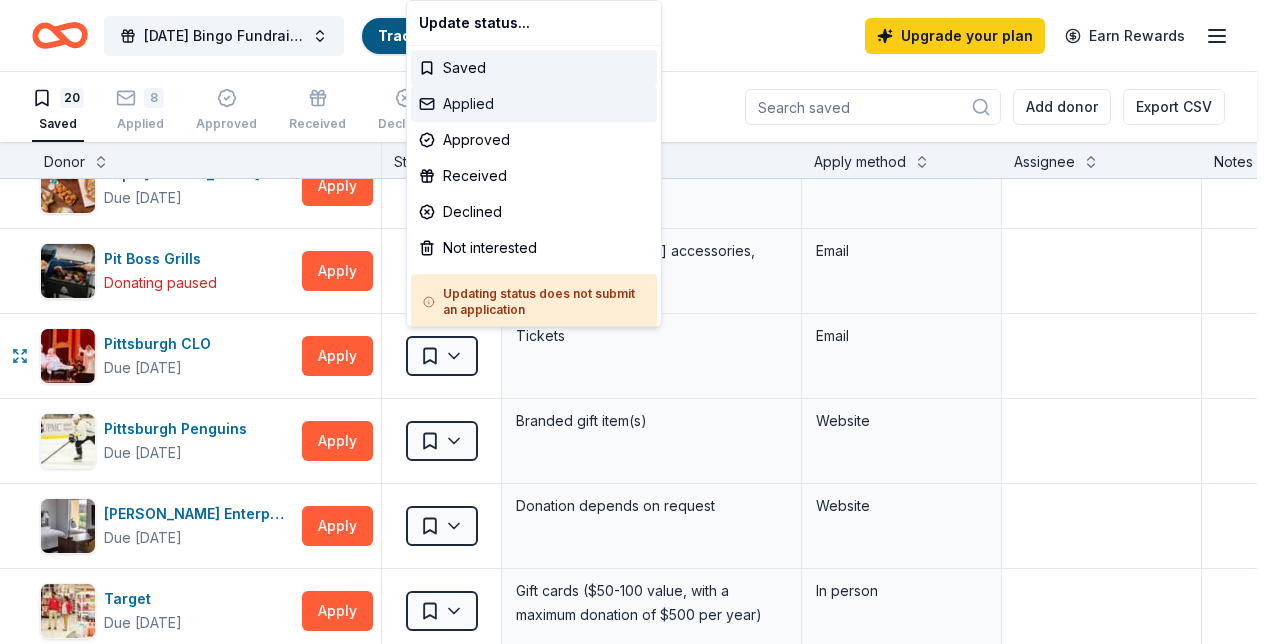 click on "Applied" at bounding box center (534, 104) 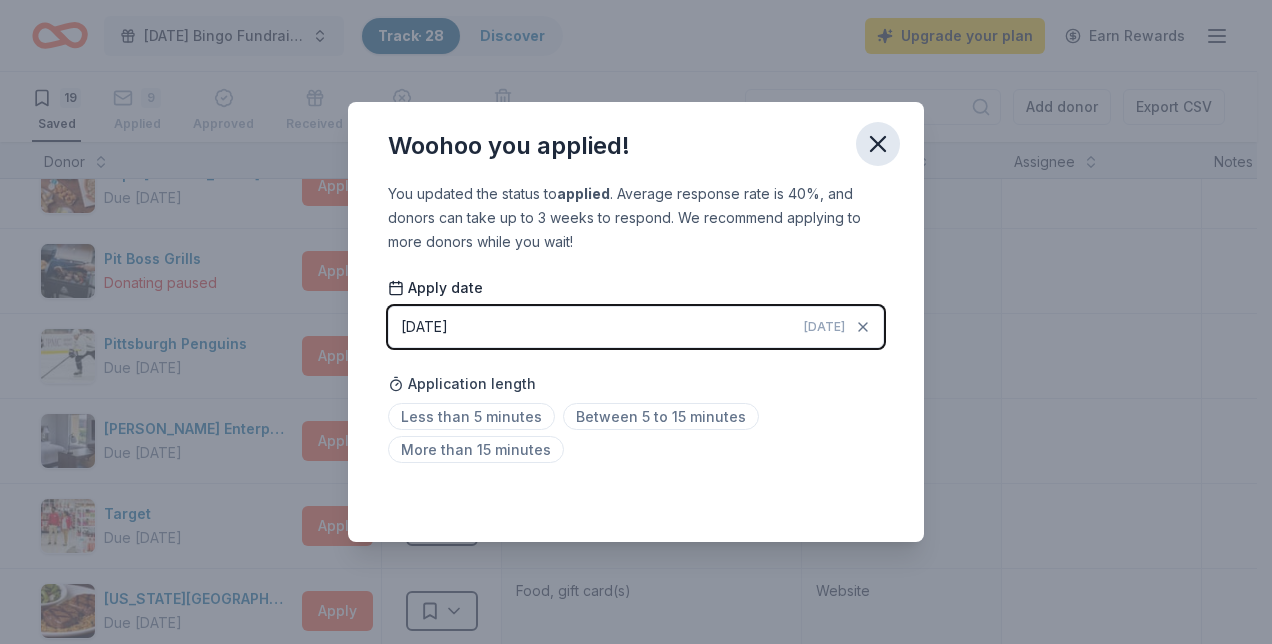 drag, startPoint x: 880, startPoint y: 148, endPoint x: 876, endPoint y: 160, distance: 12.649111 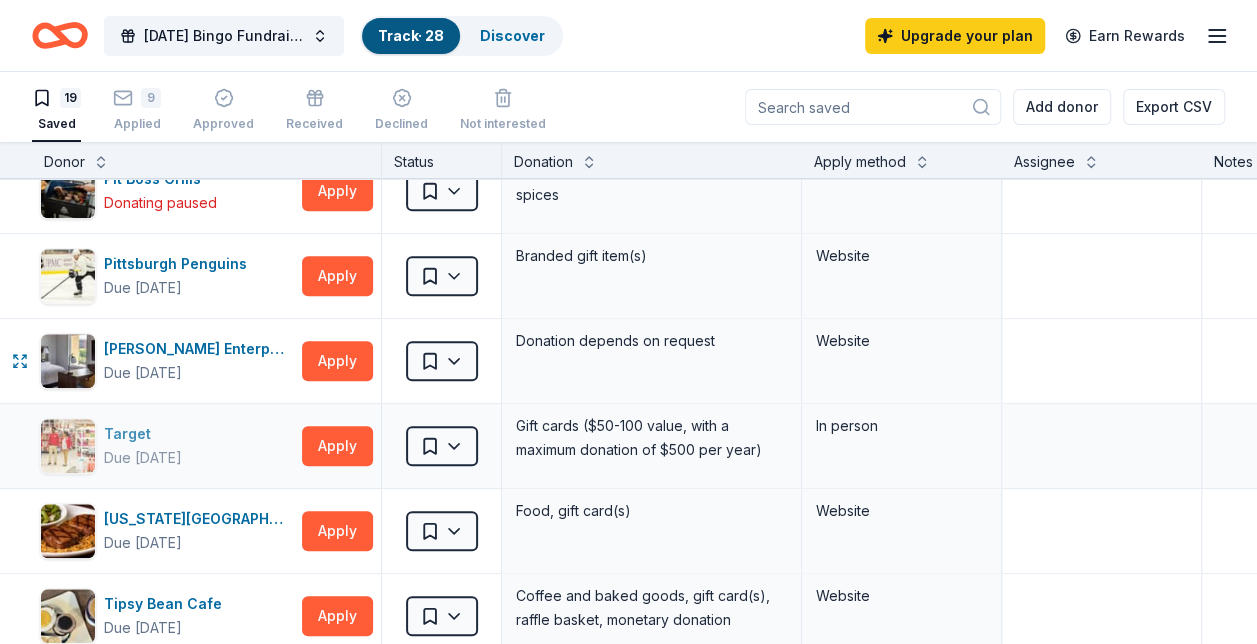 scroll, scrollTop: 1000, scrollLeft: 0, axis: vertical 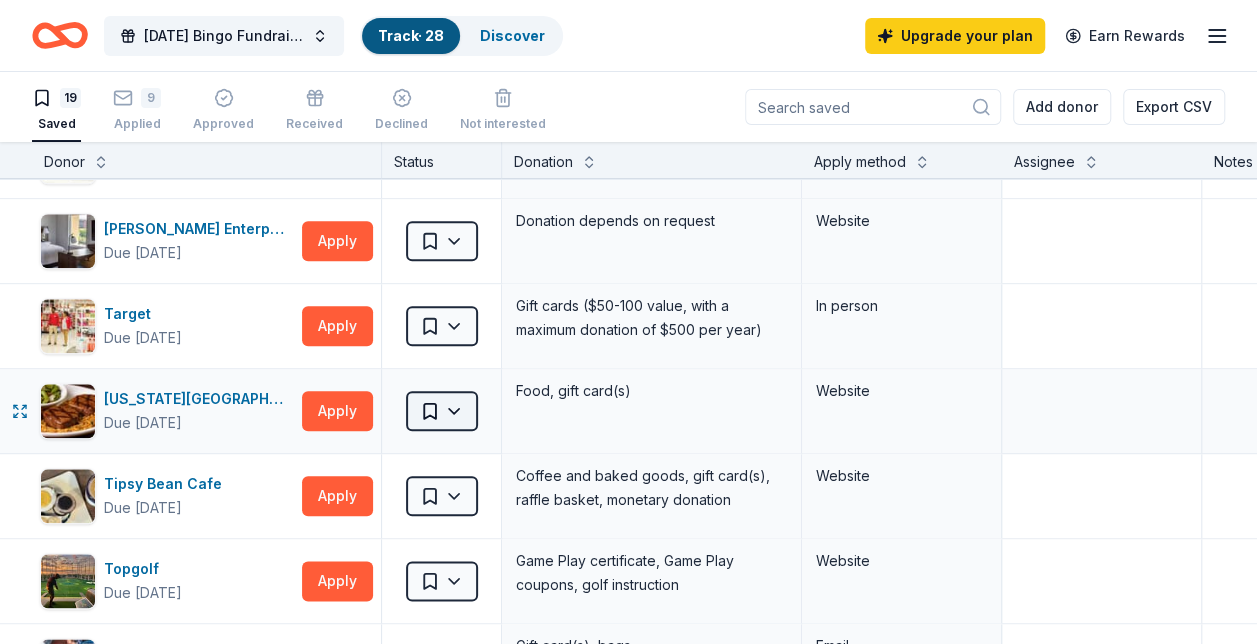 click on "Halloween Bingo Fundraiser Track  · 28 Discover Upgrade your plan Earn Rewards 19 Saved 9 Applied Approved Received Declined Not interested Add donor Export CSV Donor Status Donation Apply method Assignee Notes Barnes & Noble Due in 75 days Apply Saved Books, gift card(s) Phone In person Buffalo Wild Wings Due in 75 days Apply Saved Gift certificates In person Callaway Golf Due in 75 days Apply Saved Golf equipment Website Great Wolf Lodge Due in  15  days Apply Saved Gift certificate(s), admission passes Website Grizzly Coolers Due in 45 days Apply Saved Cooler(s), outdoor products Website Igloo Coolers Due in 75 days Apply Saved Cooler product(s) Email Lizzy James Due in 75 days Apply Saved Bracelet, necklace, anklet, ring or earrings Email Luca + Danni Donating paused Apply Saved Jewelry products Email Nintendo Due in 75 days Apply Saved Donation depends on request Email Papa John's Due in 75 days Apply Saved Food, gift card(s) Email Pit Boss Grills Donating paused Apply Saved Email Pittsburgh Penguins" at bounding box center (628, 322) 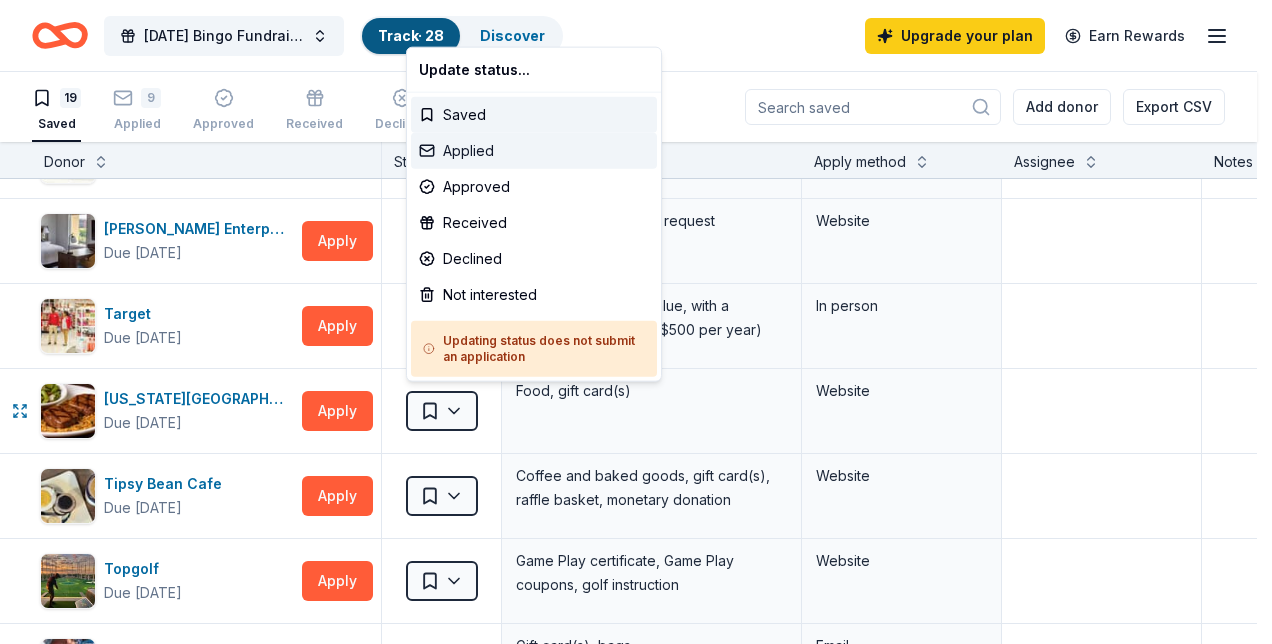 click on "Applied" at bounding box center [534, 151] 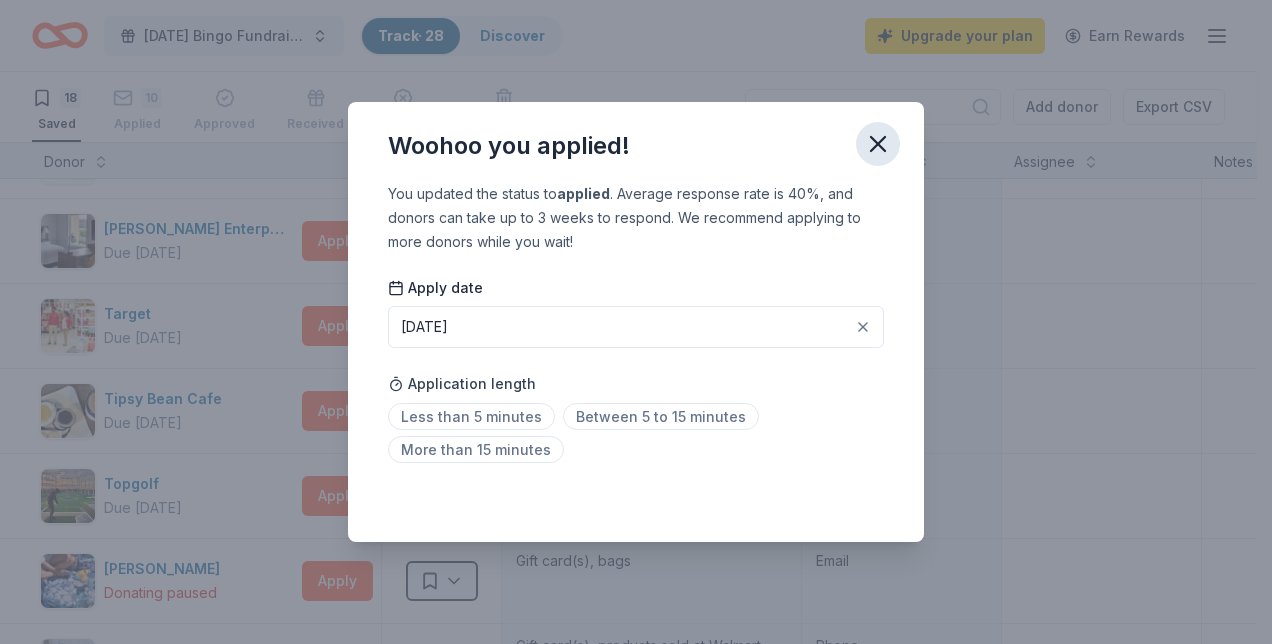 click 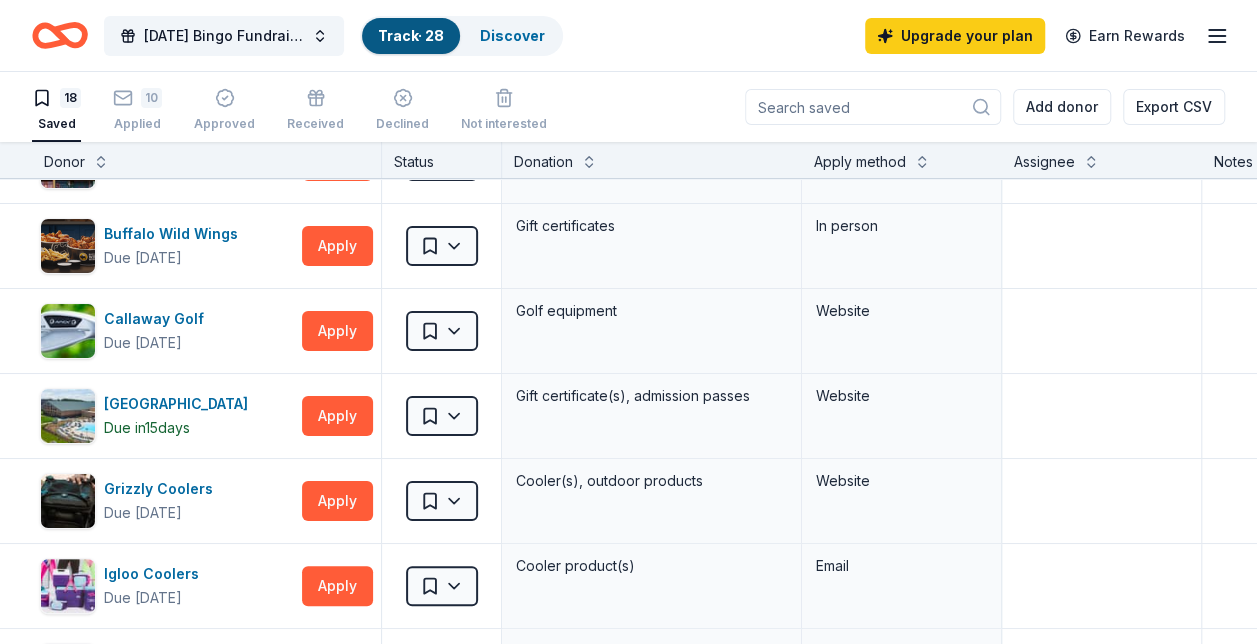 scroll, scrollTop: 0, scrollLeft: 0, axis: both 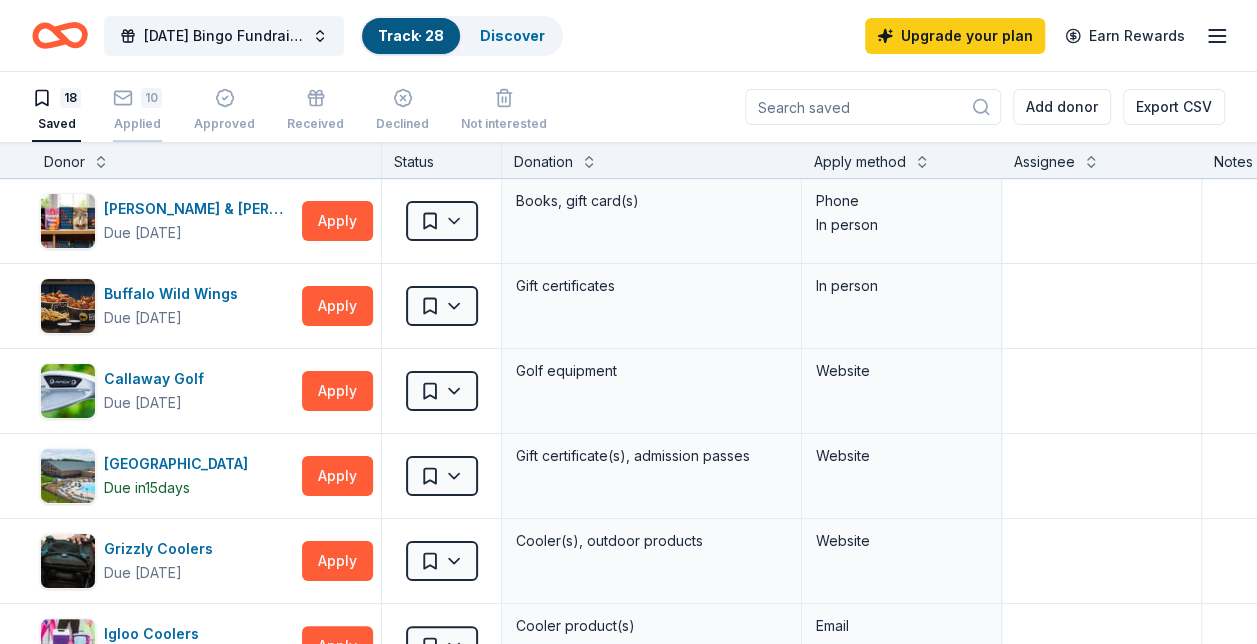 click on "10 Applied" at bounding box center [137, 99] 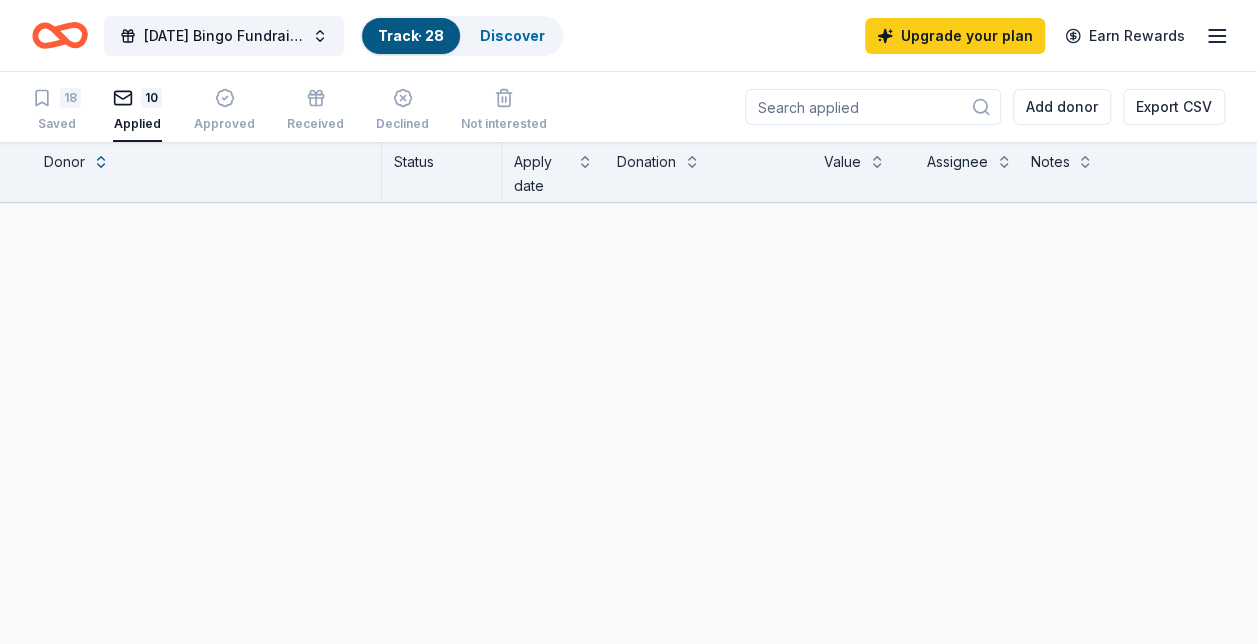 scroll, scrollTop: 0, scrollLeft: 0, axis: both 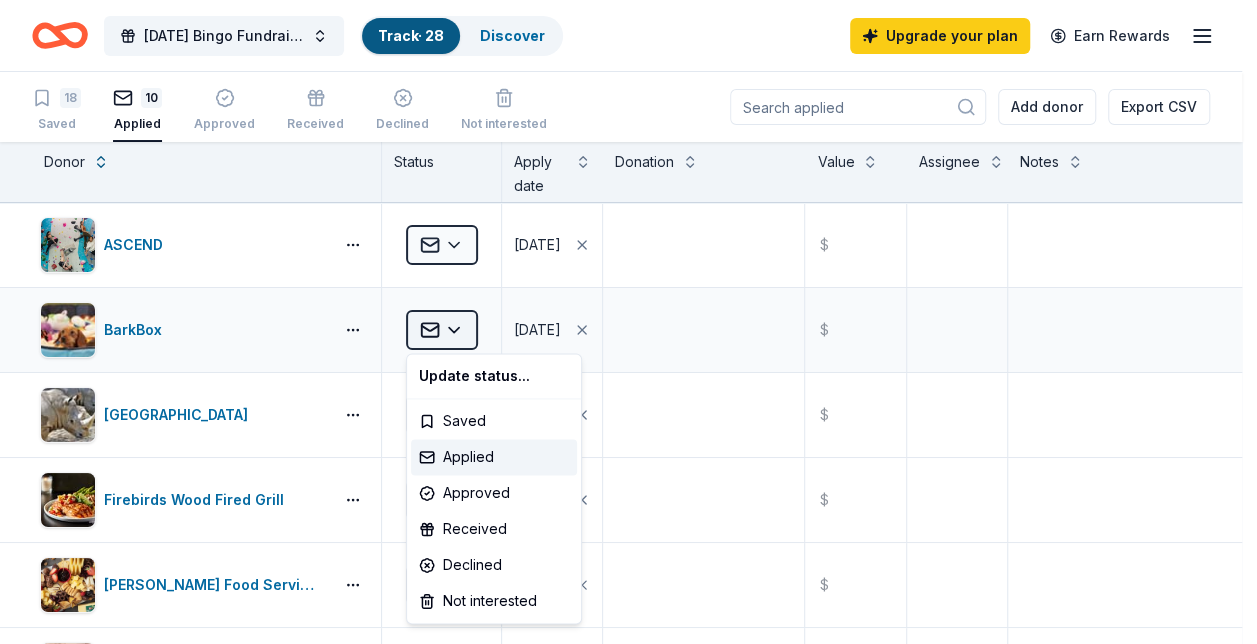 click on "Halloween Bingo Fundraiser Track  · 28 Discover Upgrade your plan Earn Rewards 18 Saved 10 Applied Approved Received Declined Not interested Add donor Export CSV Donor Status Apply date Donation Value Assignee Notes ASCEND Applied 07/09/2025 $ BarkBox Applied 07/09/2025 $ Erie Zoo Applied 07/09/2025 $ Firebirds Wood Fired Grill Applied 07/09/2025 $ Gordon Food Service Store Applied 07/09/2025 $ Kendra Scott Applied 07/09/2025 $ Mad Mex Applied 07/09/2025 $ Pittsburgh CLO Applied 07/11/2025 $ Texas Roadhouse Applied 07/09/2025 $ Valvoline Applied 07/09/2025 $   Discover more donors Saved Update status... Saved Applied Approved Received Declined Not interested" at bounding box center [628, 322] 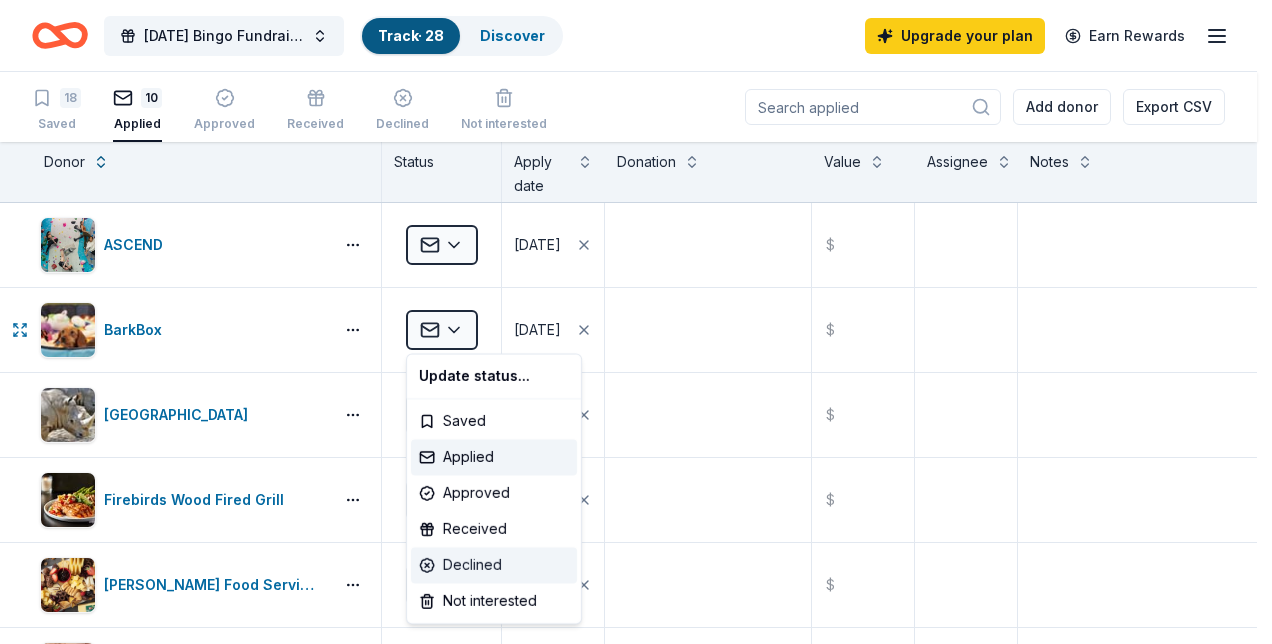click on "Declined" at bounding box center [494, 565] 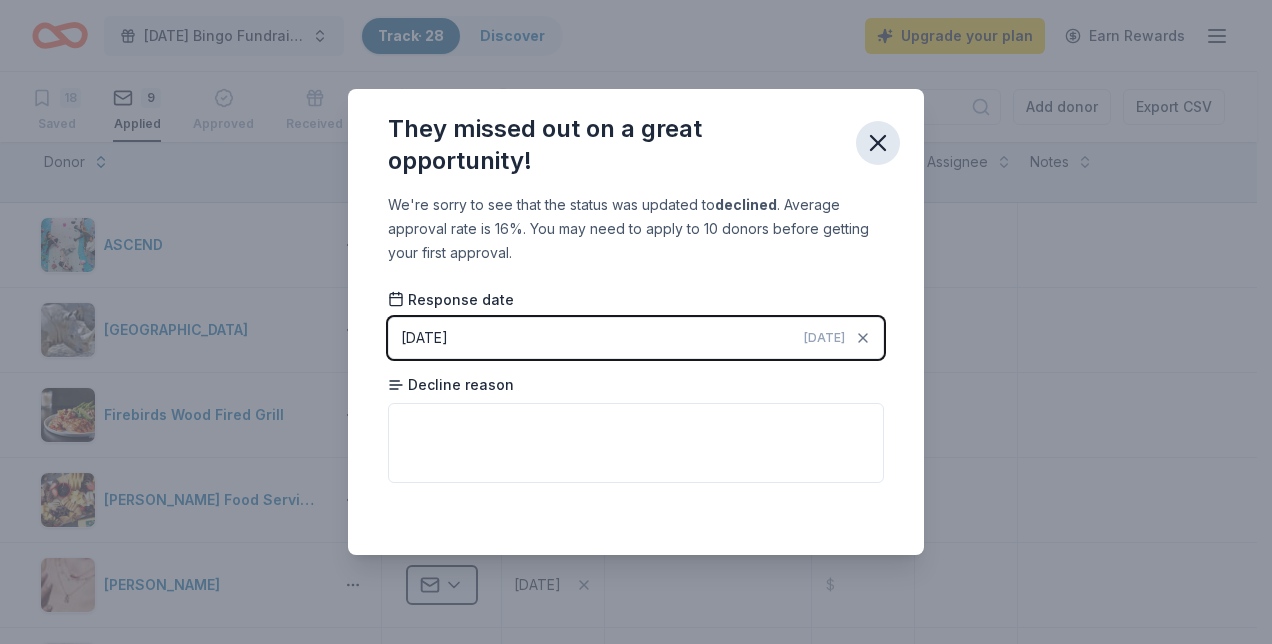 click 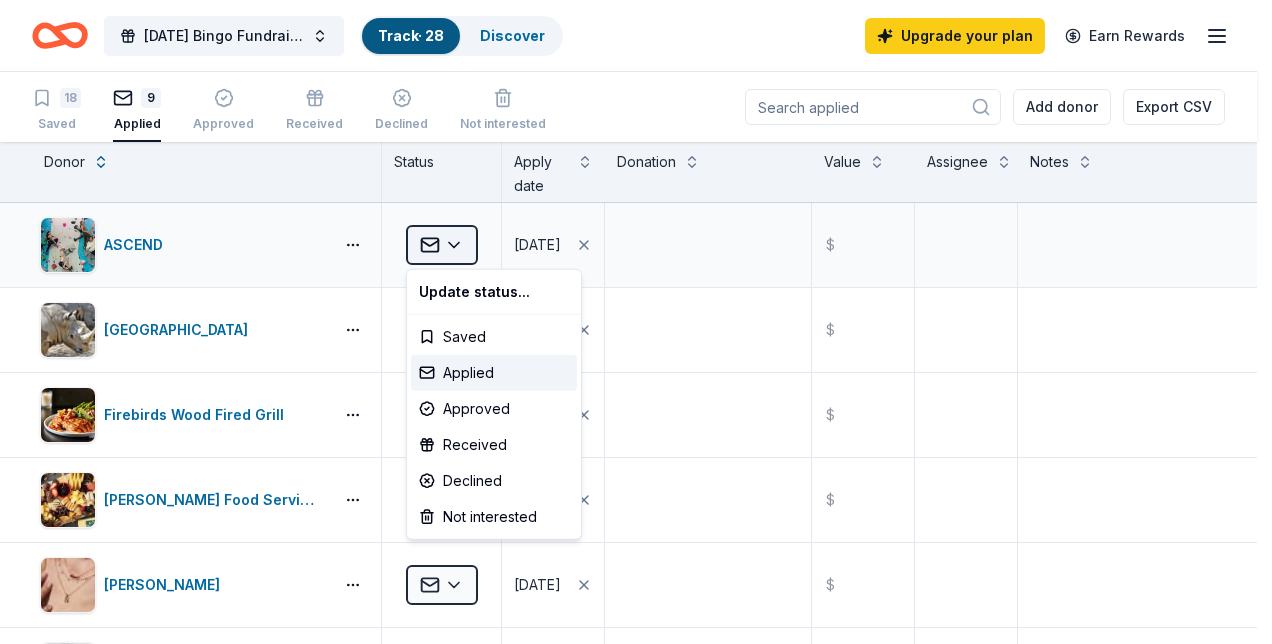 click on "Halloween Bingo Fundraiser Track  · 28 Discover Upgrade your plan Earn Rewards 18 Saved 9 Applied Approved Received Declined Not interested Add donor Export CSV Donor Status Apply date Donation Value Assignee Notes ASCEND Applied 07/09/2025 $ Erie Zoo Applied 07/09/2025 $ Firebirds Wood Fired Grill Applied 07/09/2025 $ Gordon Food Service Store Applied 07/09/2025 $ Kendra Scott Applied 07/09/2025 $ Mad Mex Applied 07/09/2025 $ Pittsburgh CLO Applied 07/11/2025 $ Texas Roadhouse Applied 07/09/2025 $ Valvoline Applied 07/09/2025 $   Discover more donors Saved Update status... Saved Applied Approved Received Declined Not interested" at bounding box center [636, 322] 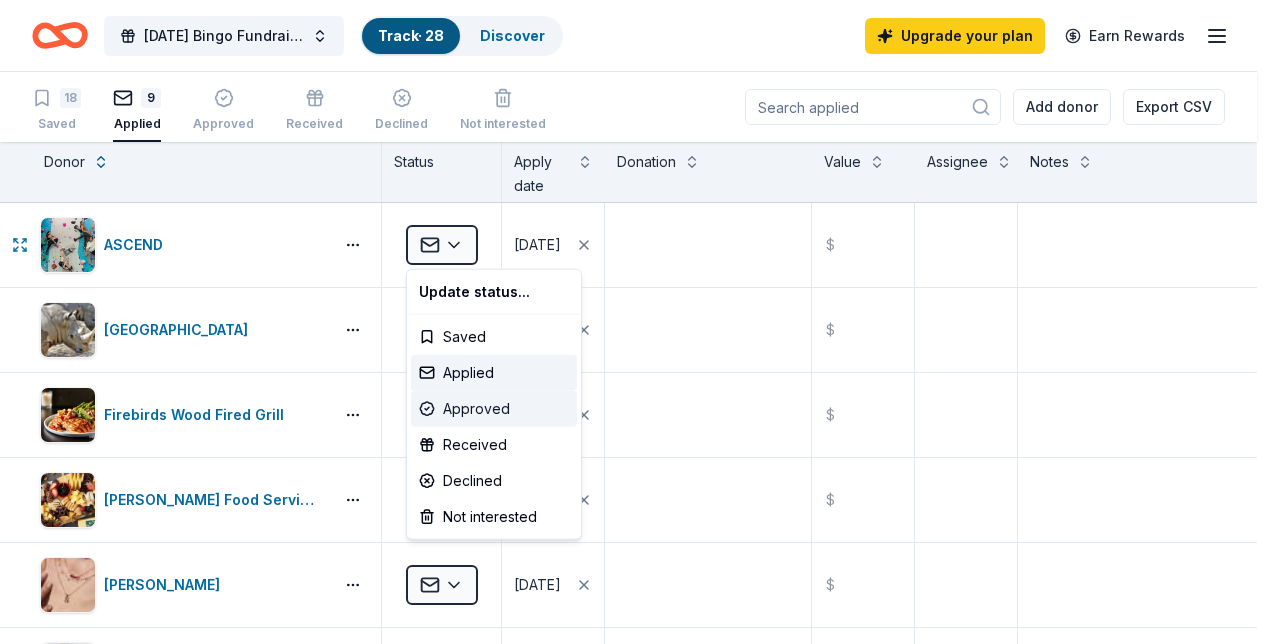 click on "Approved" at bounding box center (494, 409) 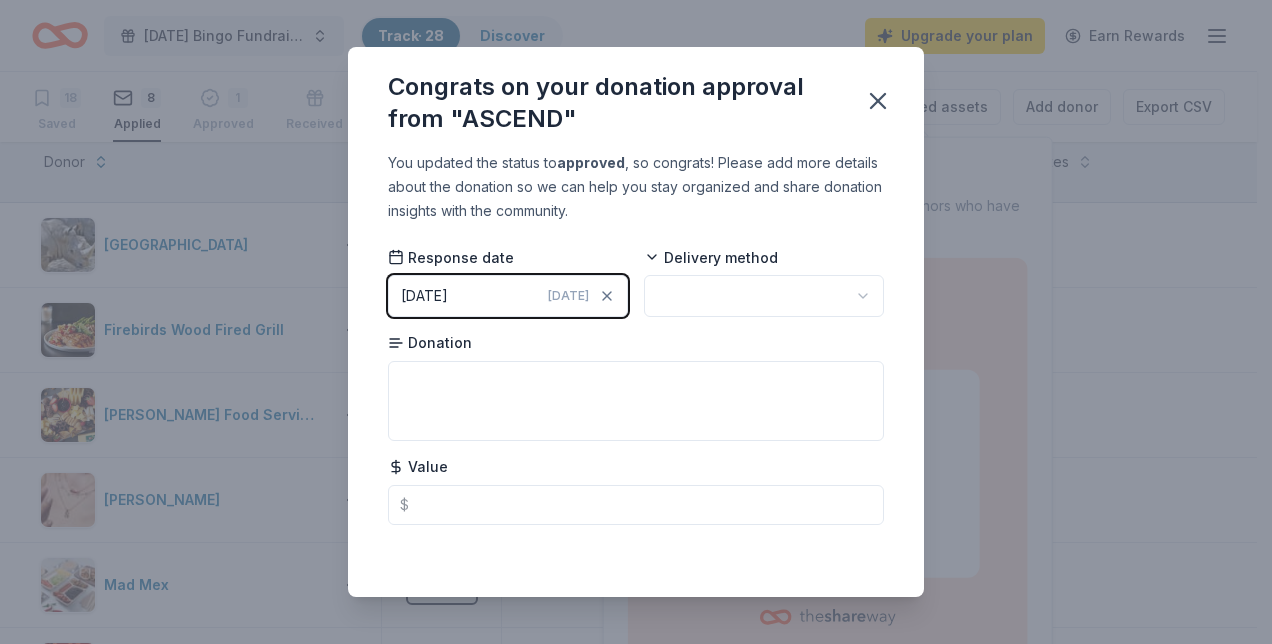 click on "Halloween Bingo Fundraiser Track  · 28 Discover Upgrade your plan Earn Rewards 18 Saved 8 Applied 1 Approved Received Declined Not interested  Approved assets Add donor Export CSV Donor Status Apply date Donation Value Assignee Notes Erie Zoo Applied 07/09/2025 $ Firebirds Wood Fired Grill Applied 07/09/2025 $ Gordon Food Service Store Applied 07/09/2025 $ Kendra Scott Applied 07/09/2025 $ Mad Mex Applied 07/09/2025 $ Pittsburgh CLO Applied 07/11/2025 $ Texas Roadhouse Applied 07/09/2025 $ Valvoline Applied 07/09/2025 $   Discover more donors Saved Approved Assets Download shoutout images and logos for donors who have approved your requests. Thank   you for your in-kind donation Congrats on your donation approval from "ASCEND" You updated the status to  approved , so congrats! Please add more details about the donation so we can help you stay organized and share donation insights with the community. Response date 07/11/2025 Today Delivery method Donation Value $ Saved" at bounding box center [636, 322] 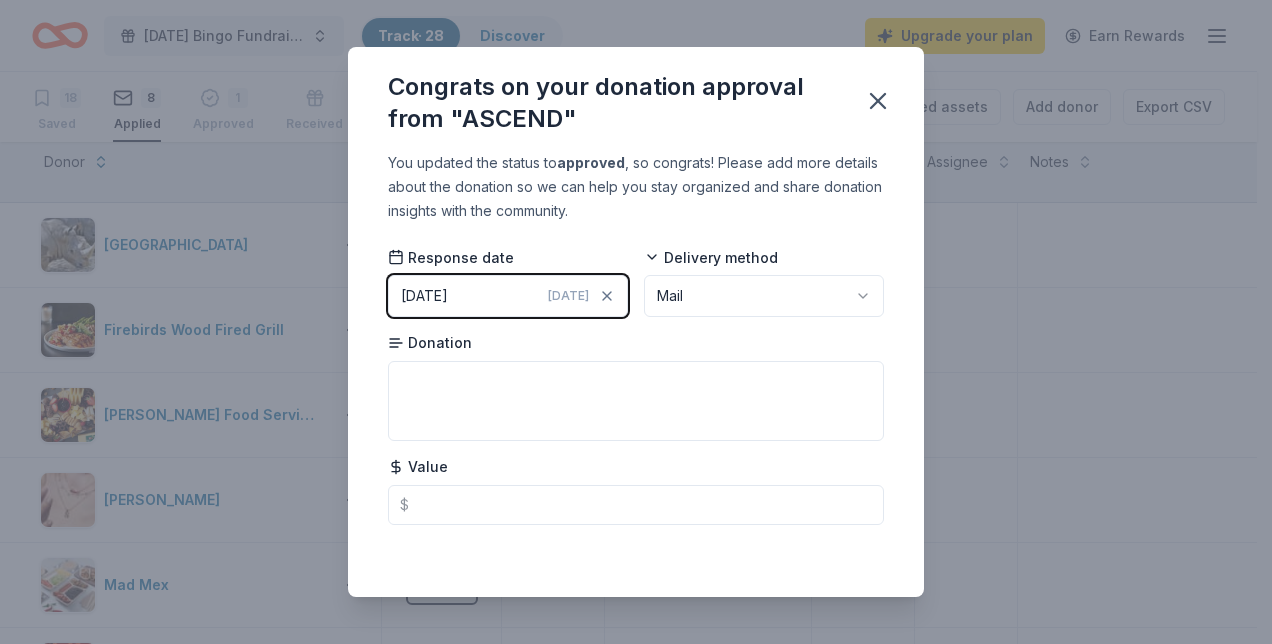 drag, startPoint x: 878, startPoint y: 98, endPoint x: 819, endPoint y: 138, distance: 71.281136 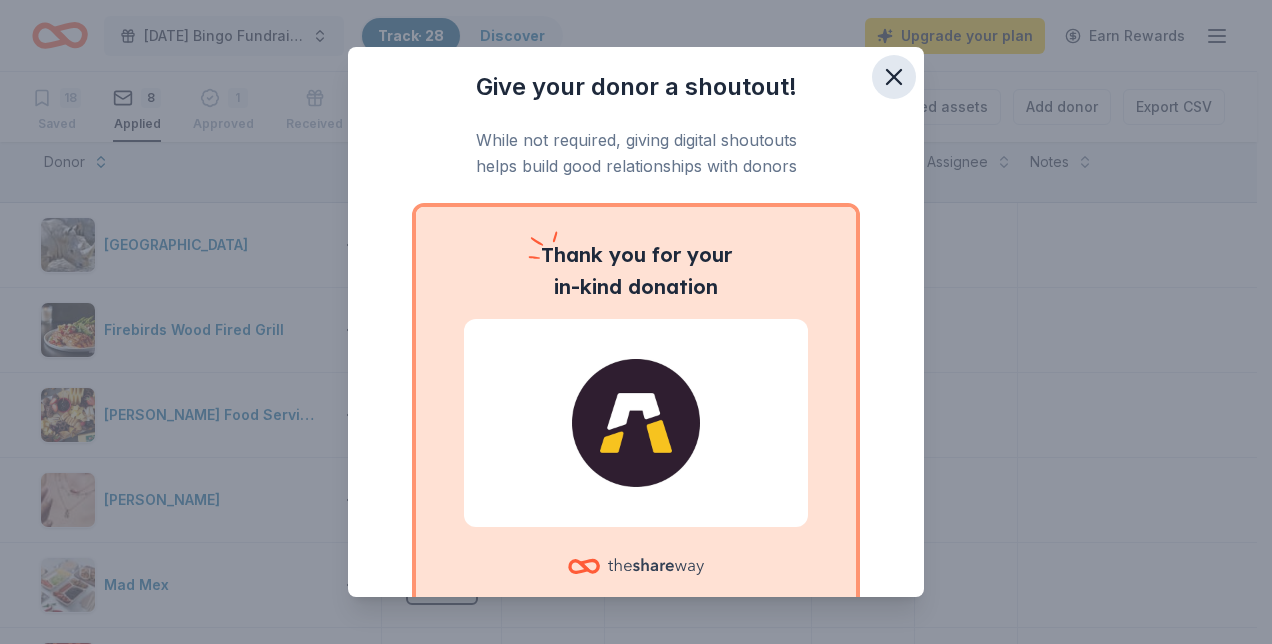 click 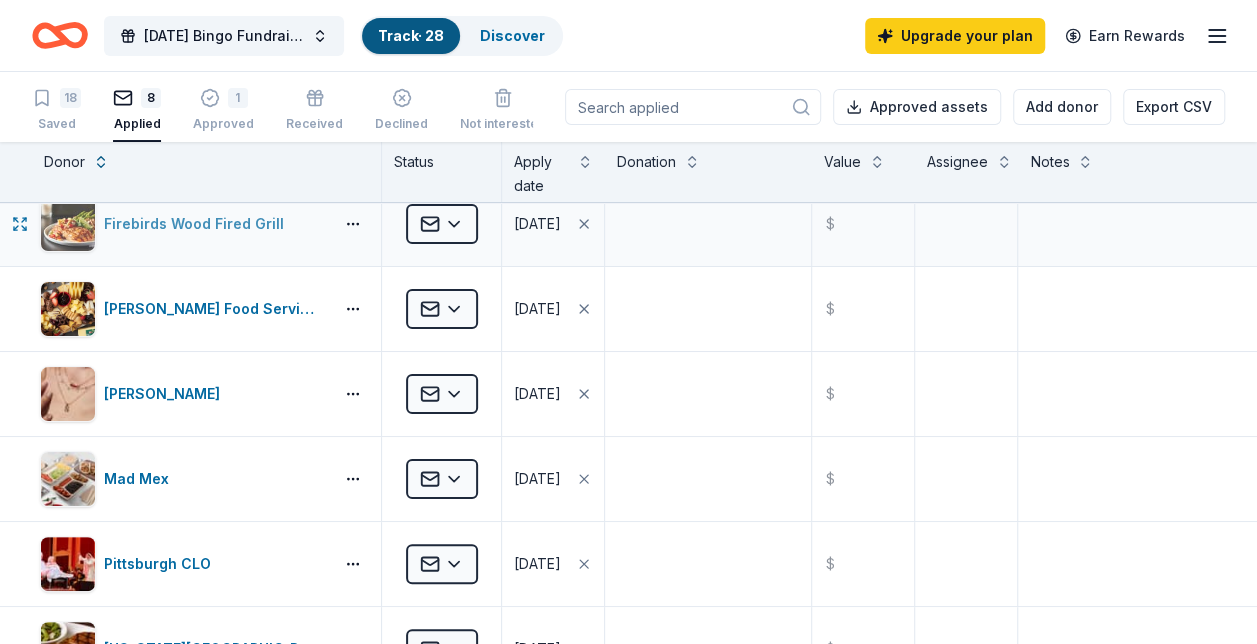 scroll, scrollTop: 200, scrollLeft: 0, axis: vertical 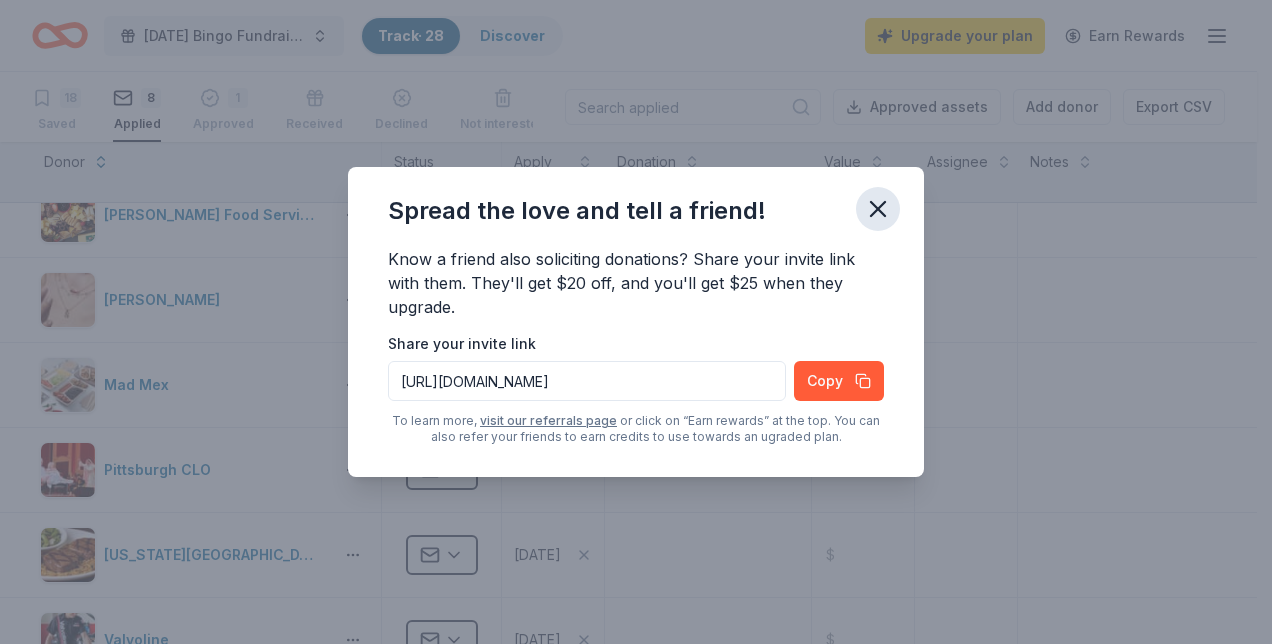 click 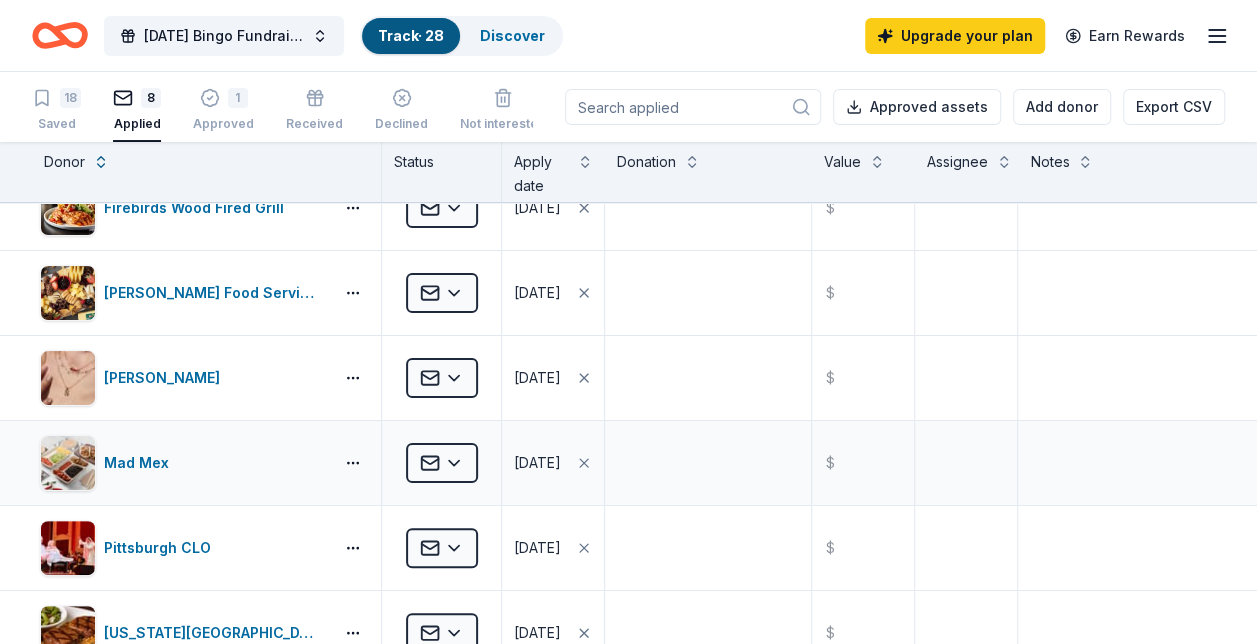 scroll, scrollTop: 0, scrollLeft: 0, axis: both 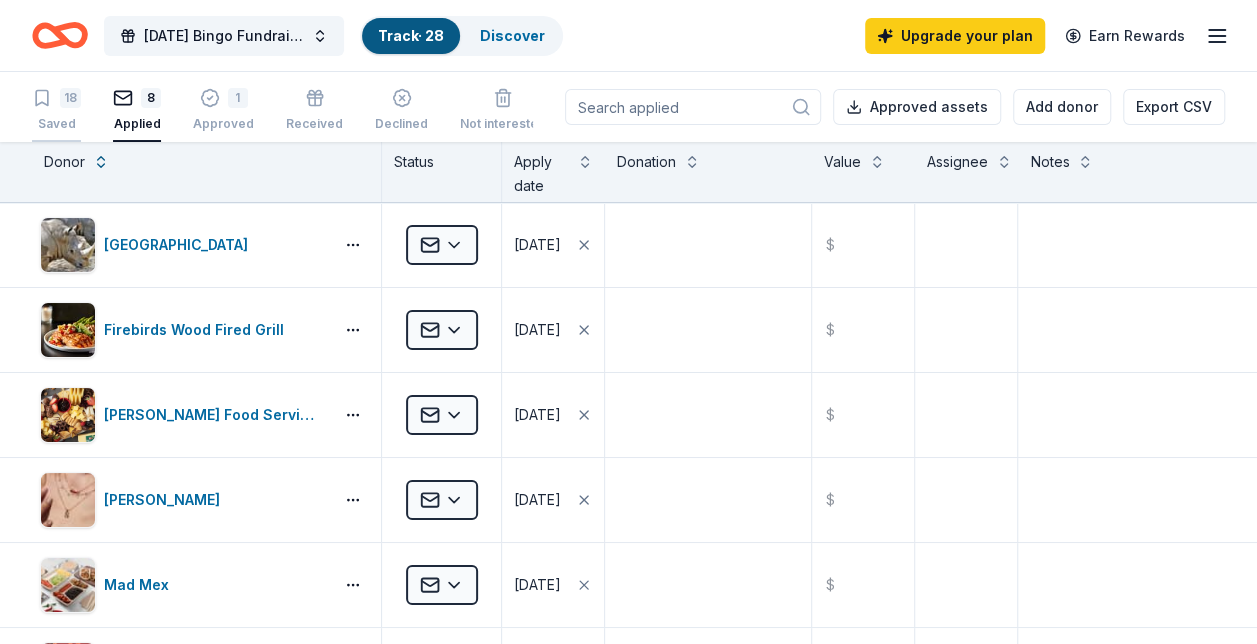 click on "18" at bounding box center (70, 98) 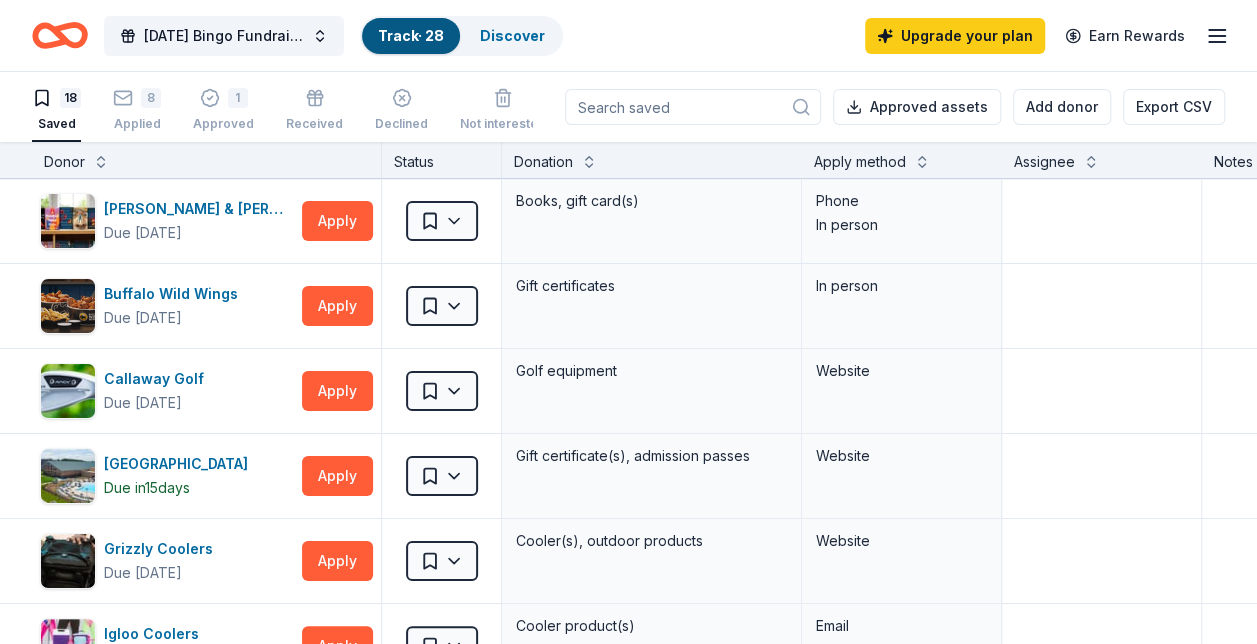 click 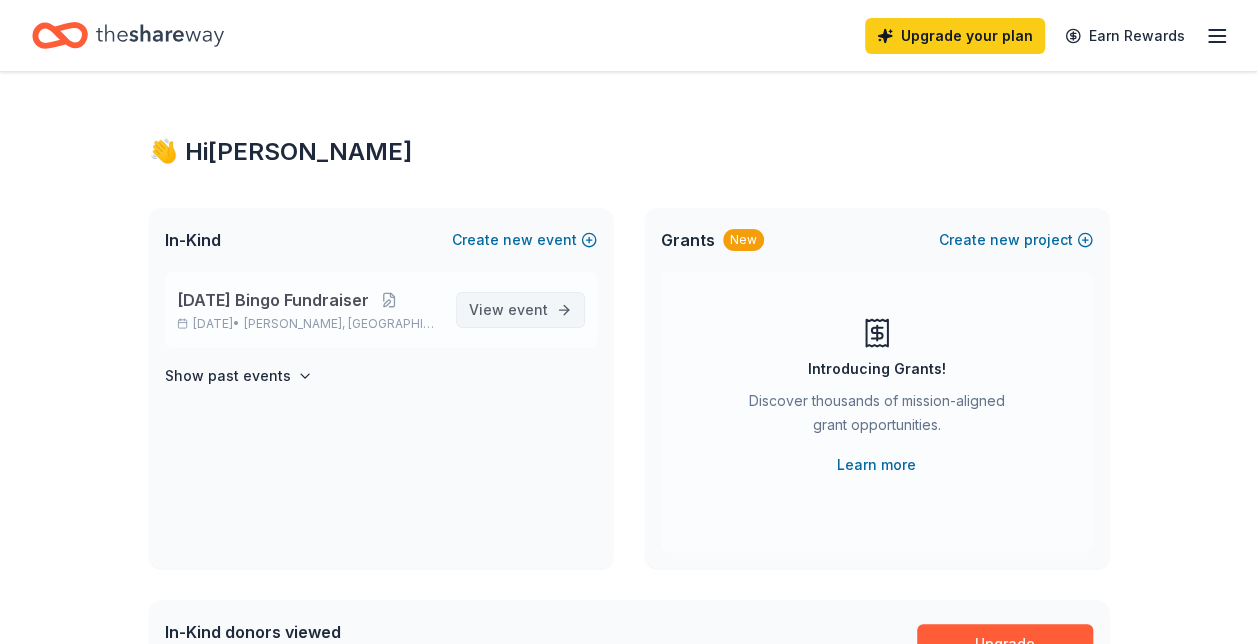 click on "View   event" at bounding box center [508, 310] 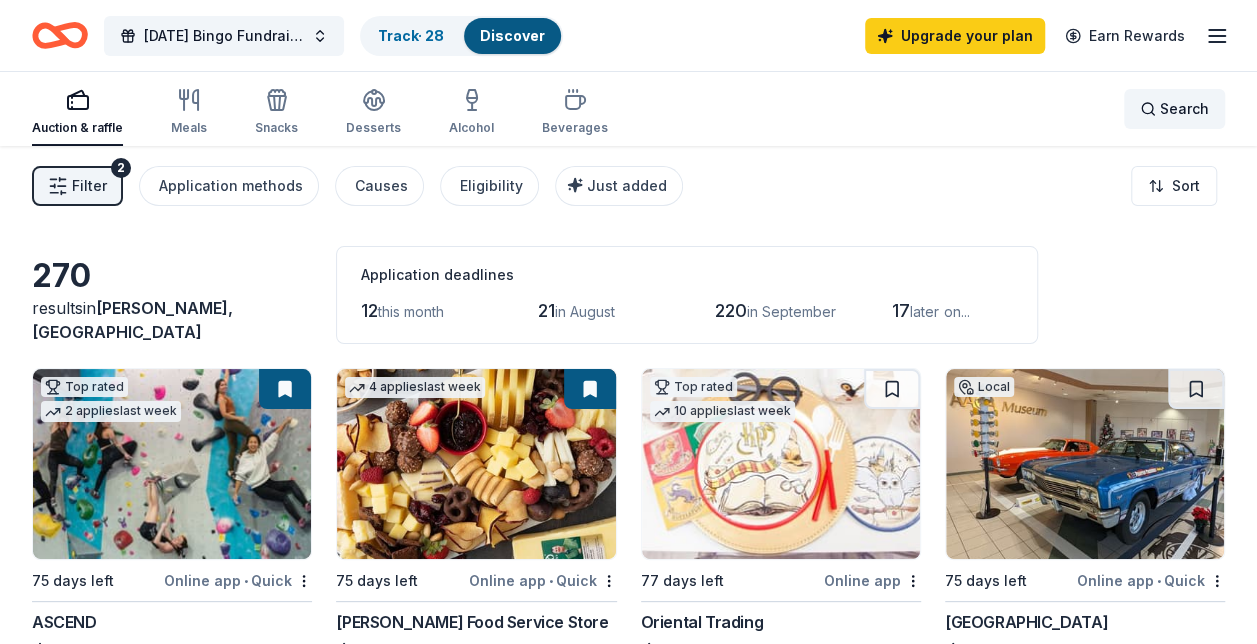 click on "Search" at bounding box center [1184, 109] 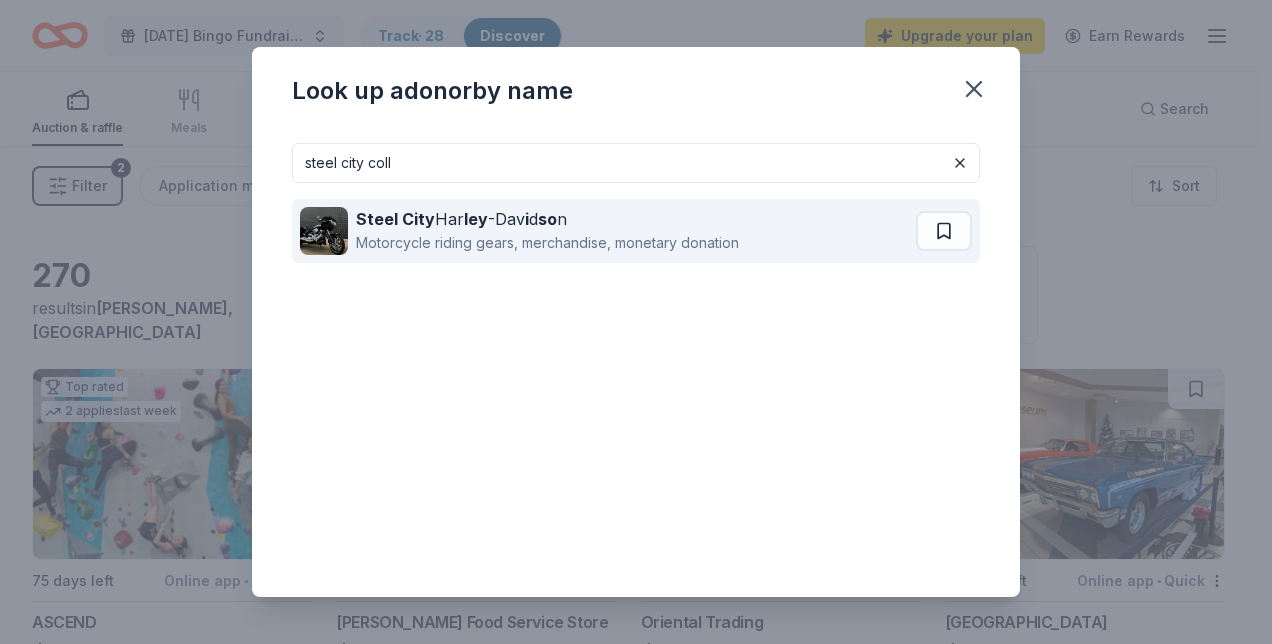 type on "steel city coll" 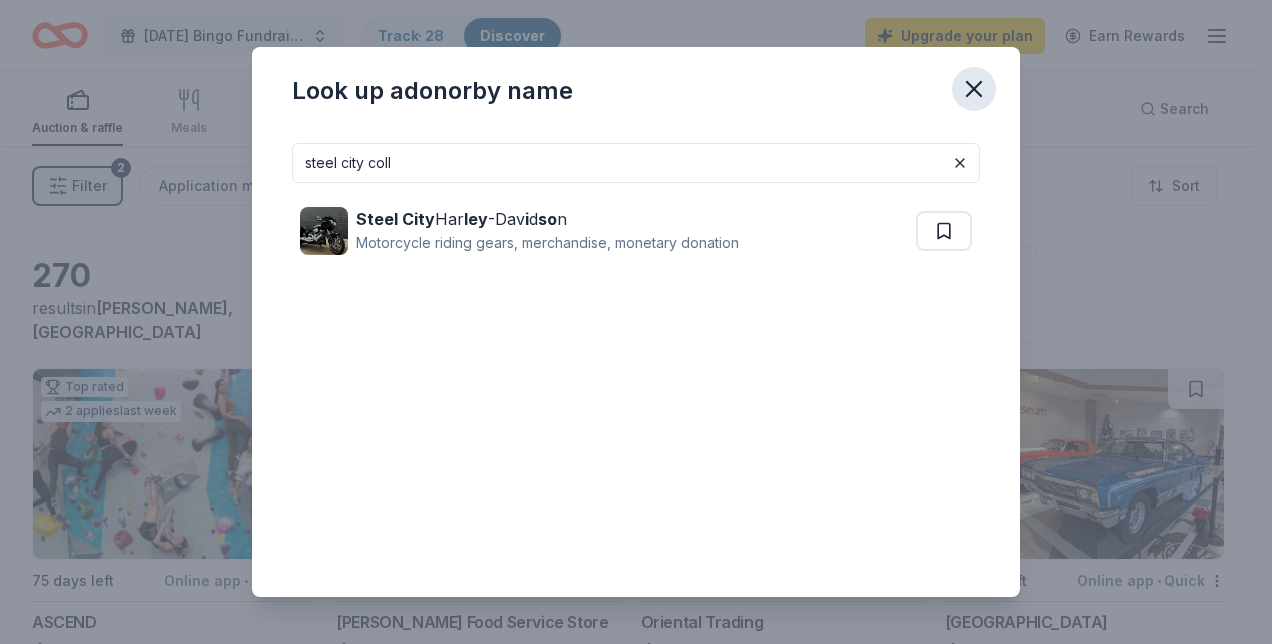 drag, startPoint x: 980, startPoint y: 89, endPoint x: 969, endPoint y: 93, distance: 11.7046995 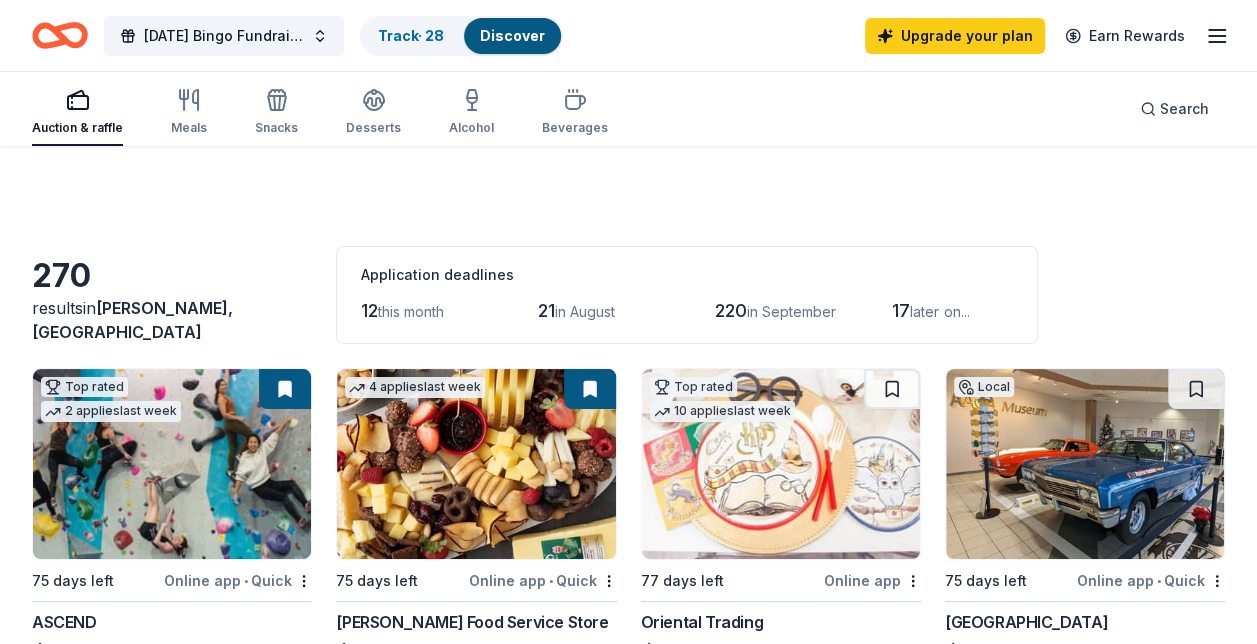 scroll, scrollTop: 300, scrollLeft: 0, axis: vertical 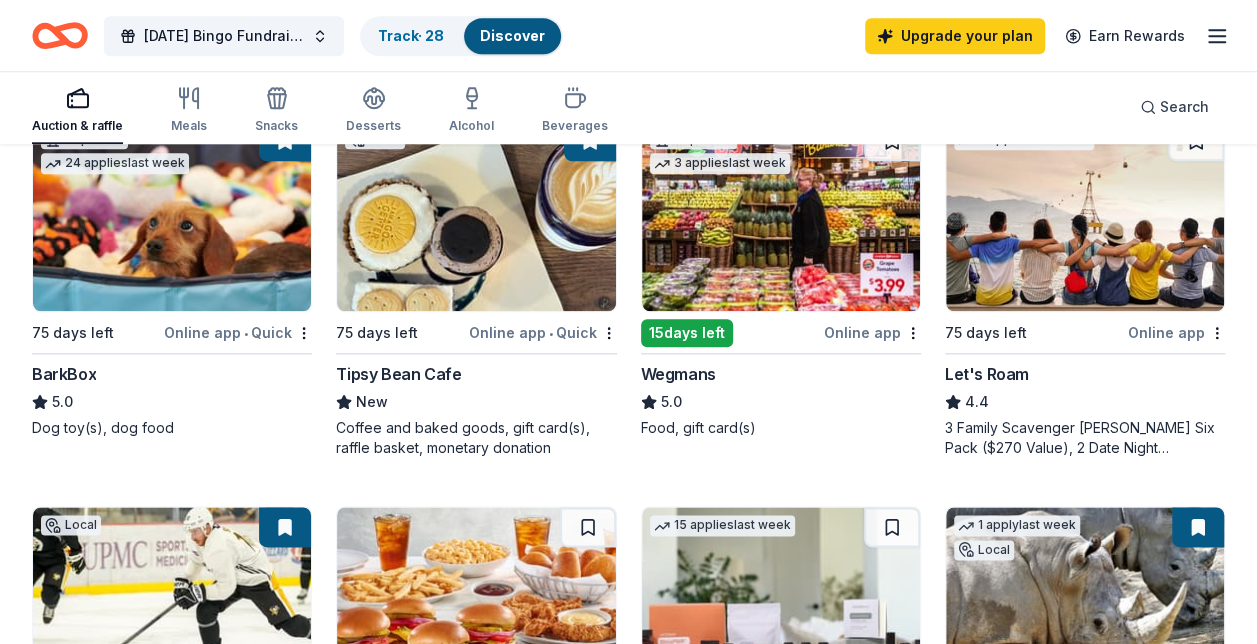 click at bounding box center (781, 216) 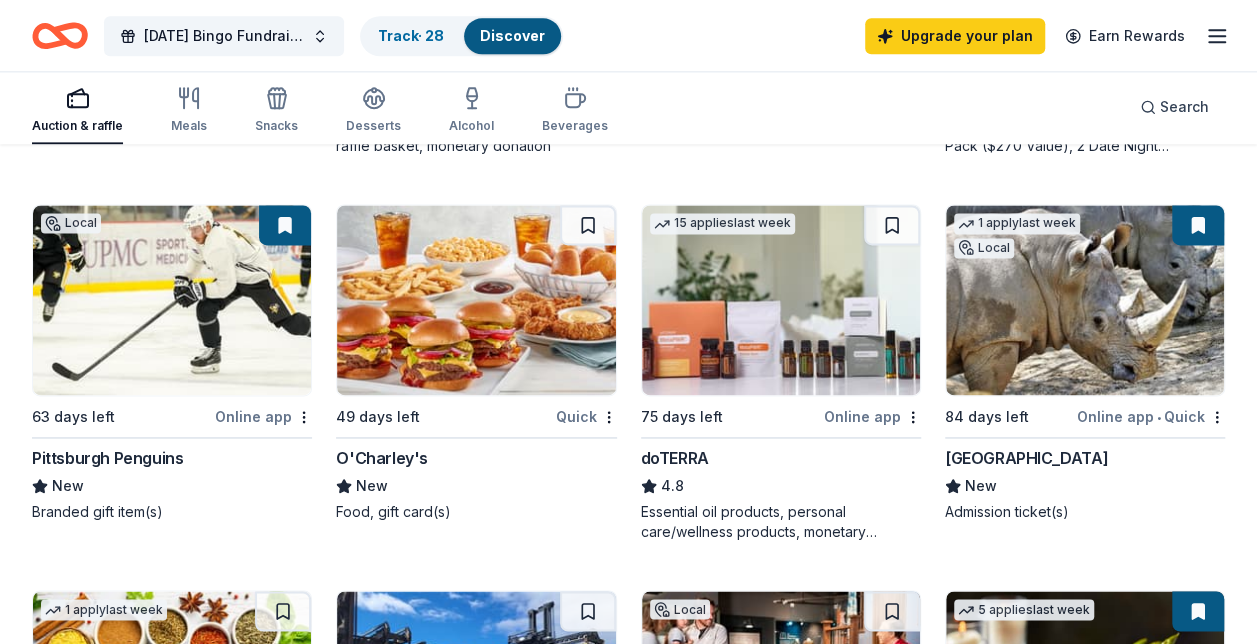scroll, scrollTop: 1400, scrollLeft: 0, axis: vertical 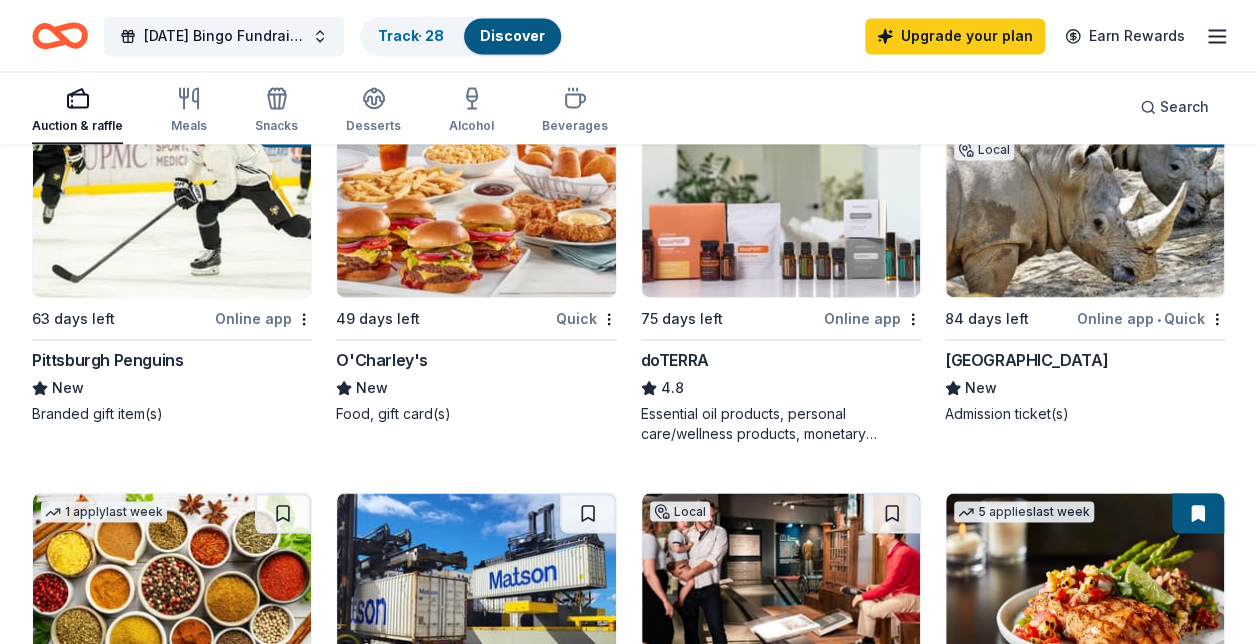 click at bounding box center [476, 202] 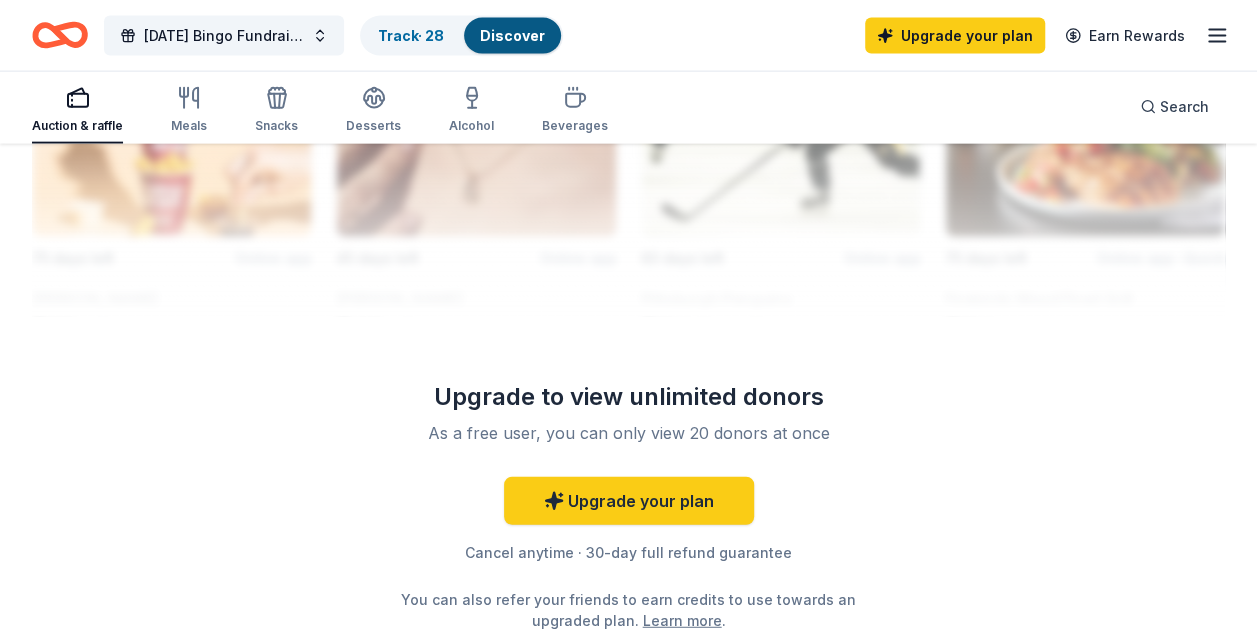 scroll, scrollTop: 2300, scrollLeft: 0, axis: vertical 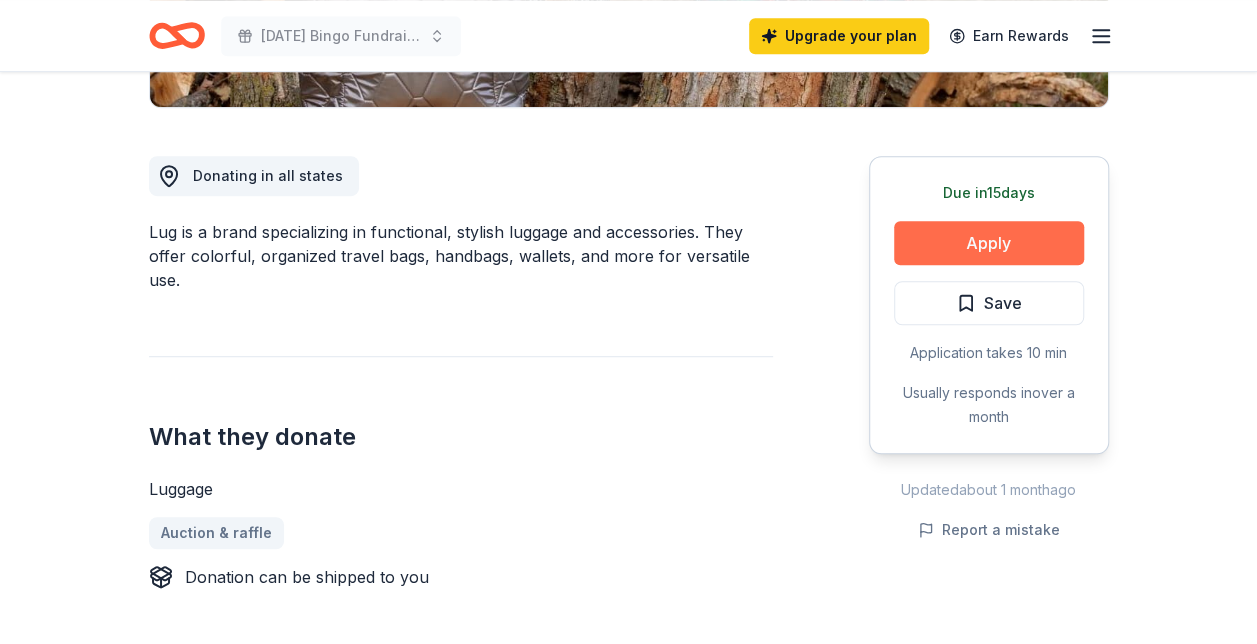 click on "Apply" at bounding box center (989, 243) 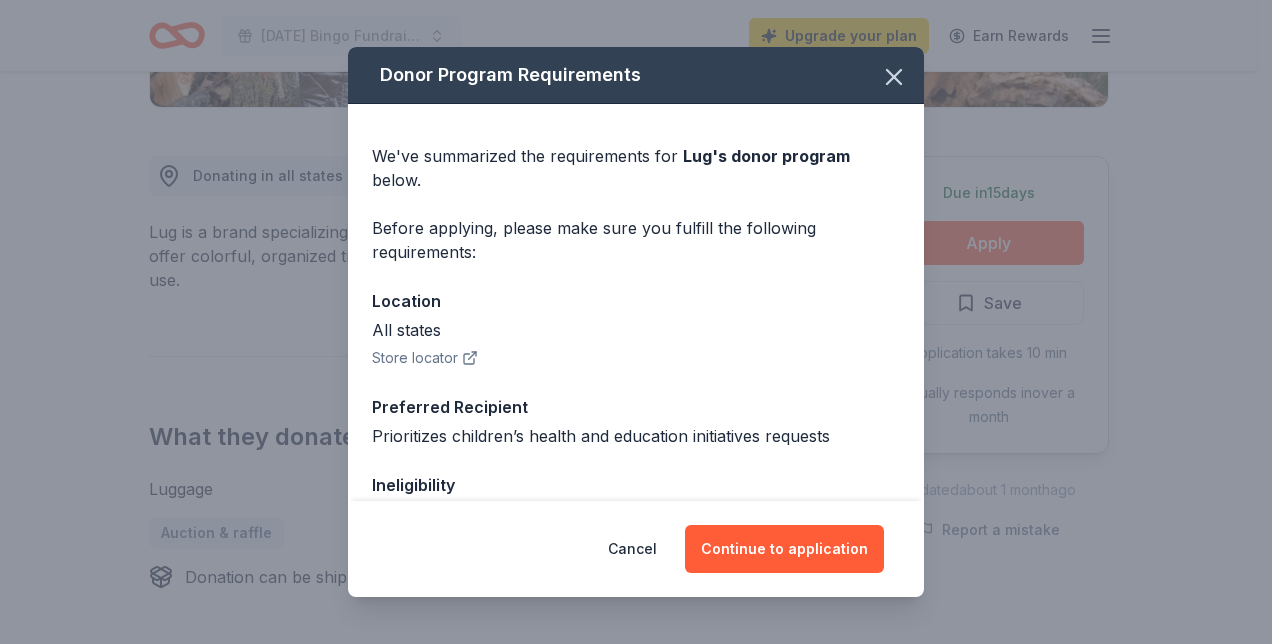 scroll, scrollTop: 100, scrollLeft: 0, axis: vertical 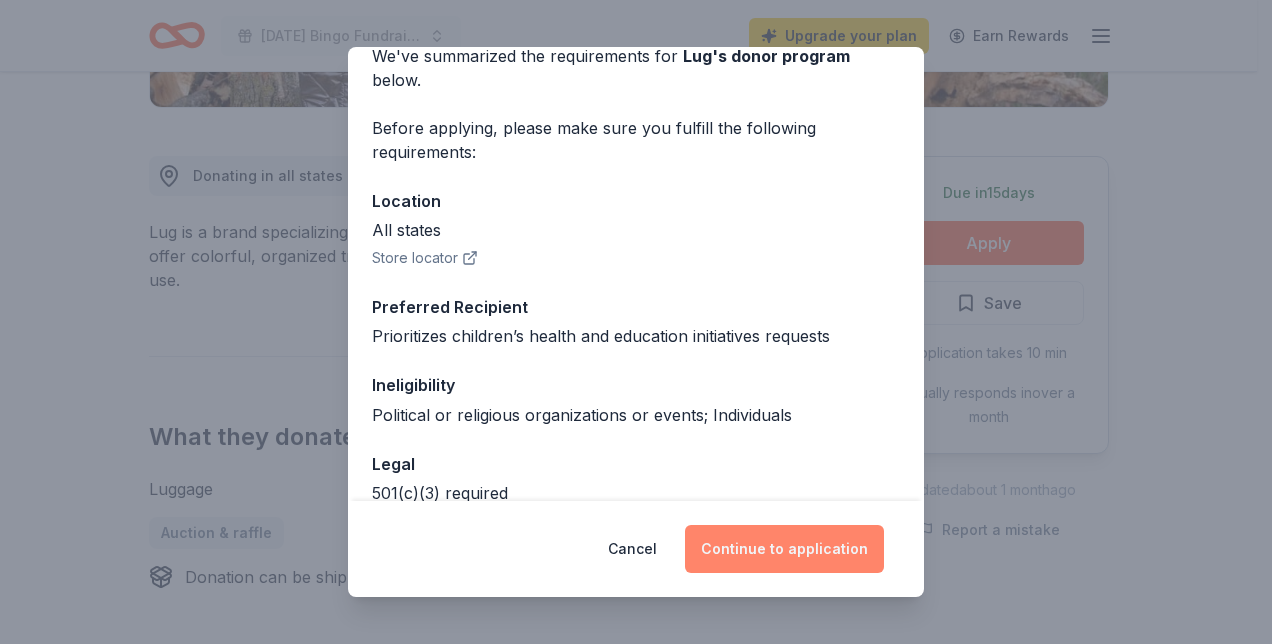 click on "Continue to application" at bounding box center (784, 549) 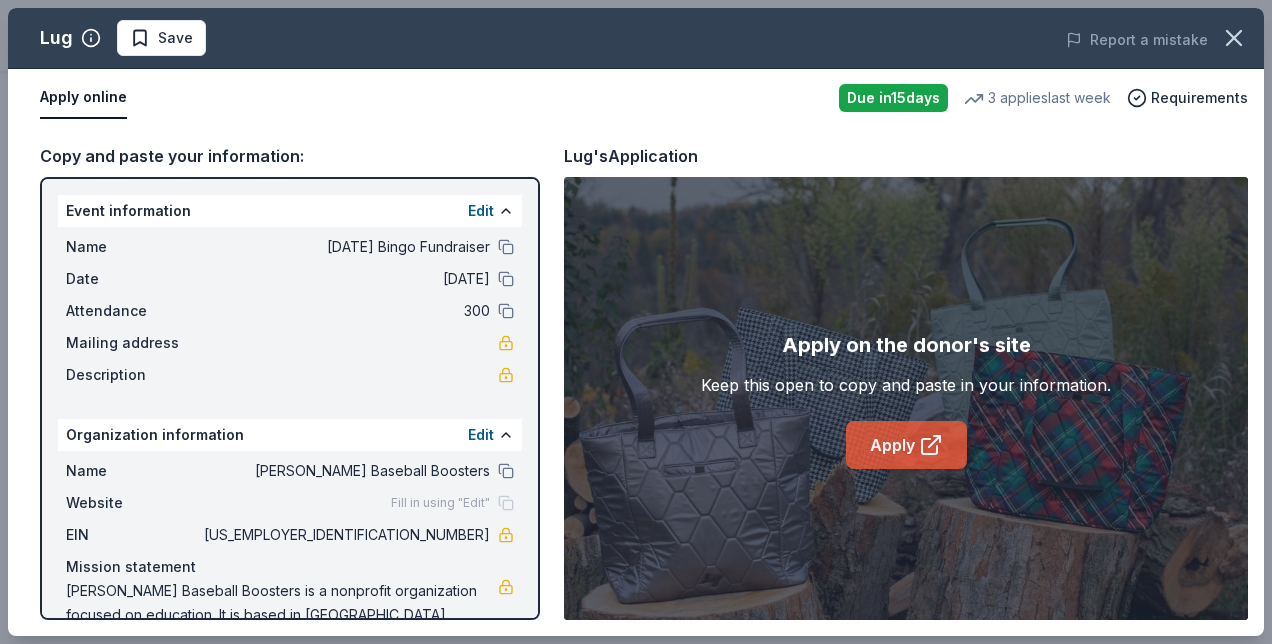 click on "Apply" at bounding box center (906, 445) 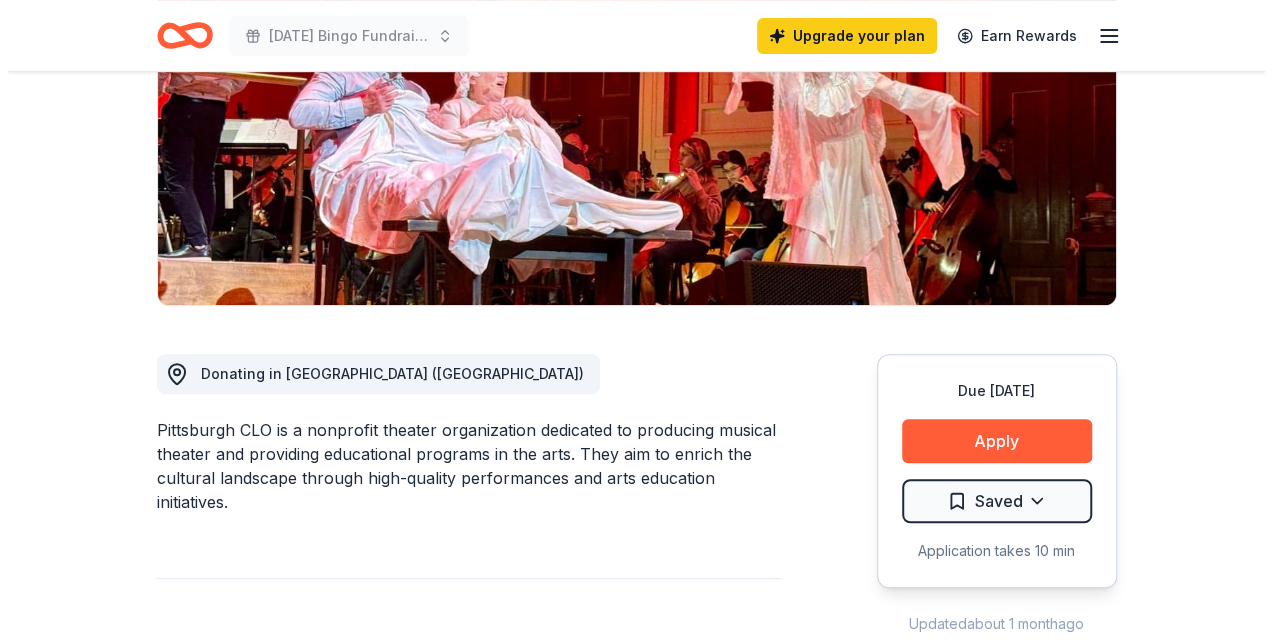 scroll, scrollTop: 500, scrollLeft: 0, axis: vertical 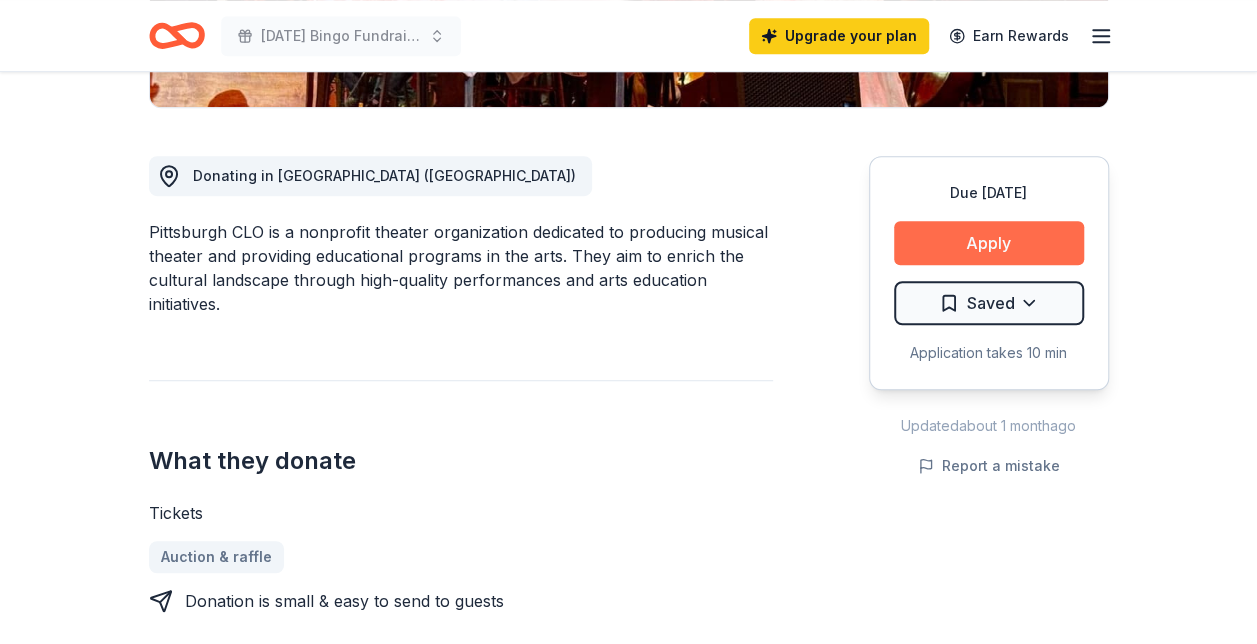 click on "Apply" at bounding box center [989, 243] 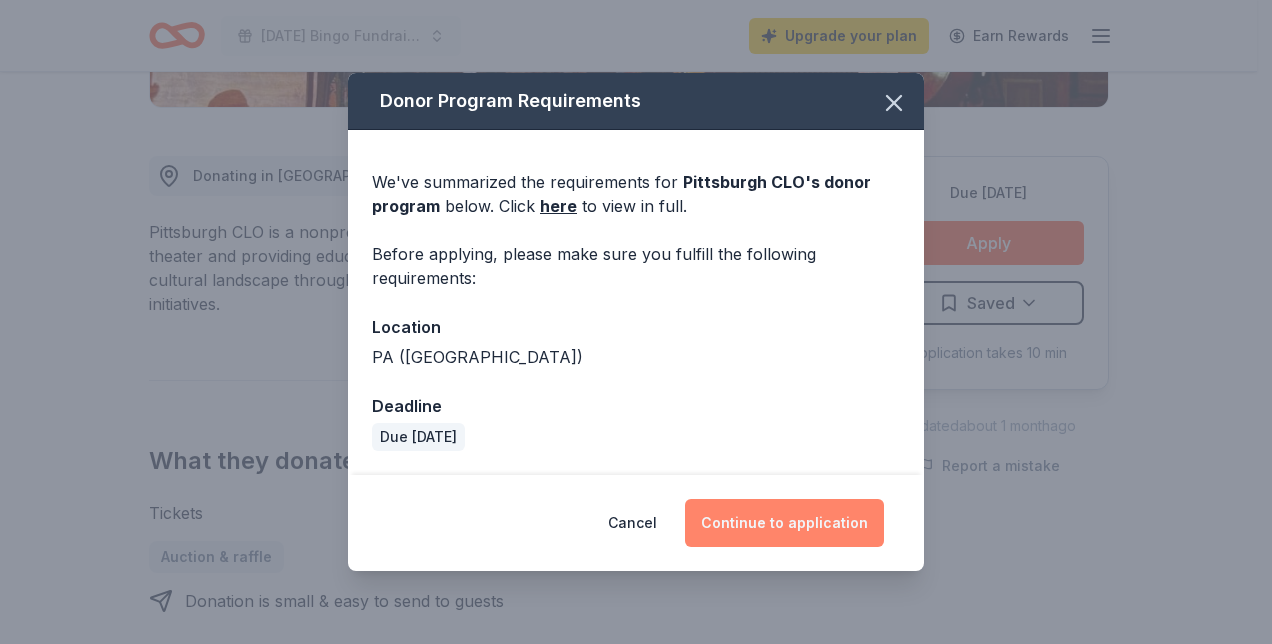 click on "Continue to application" at bounding box center (784, 523) 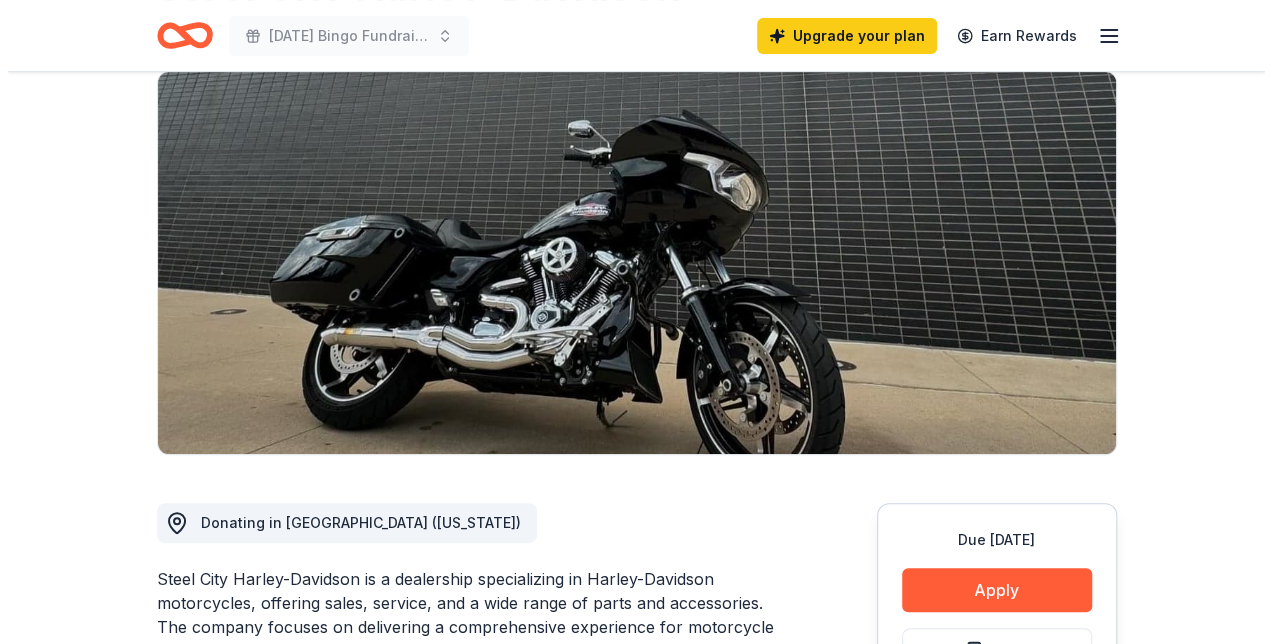 scroll, scrollTop: 400, scrollLeft: 0, axis: vertical 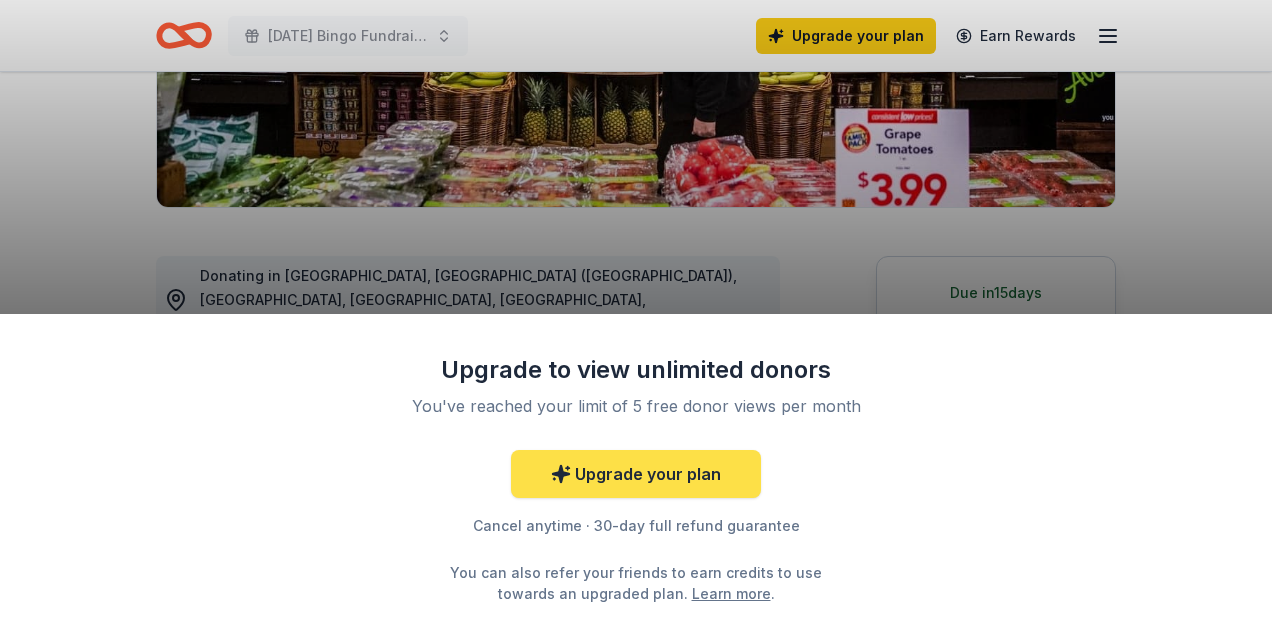 click on "Upgrade your plan" at bounding box center (636, 474) 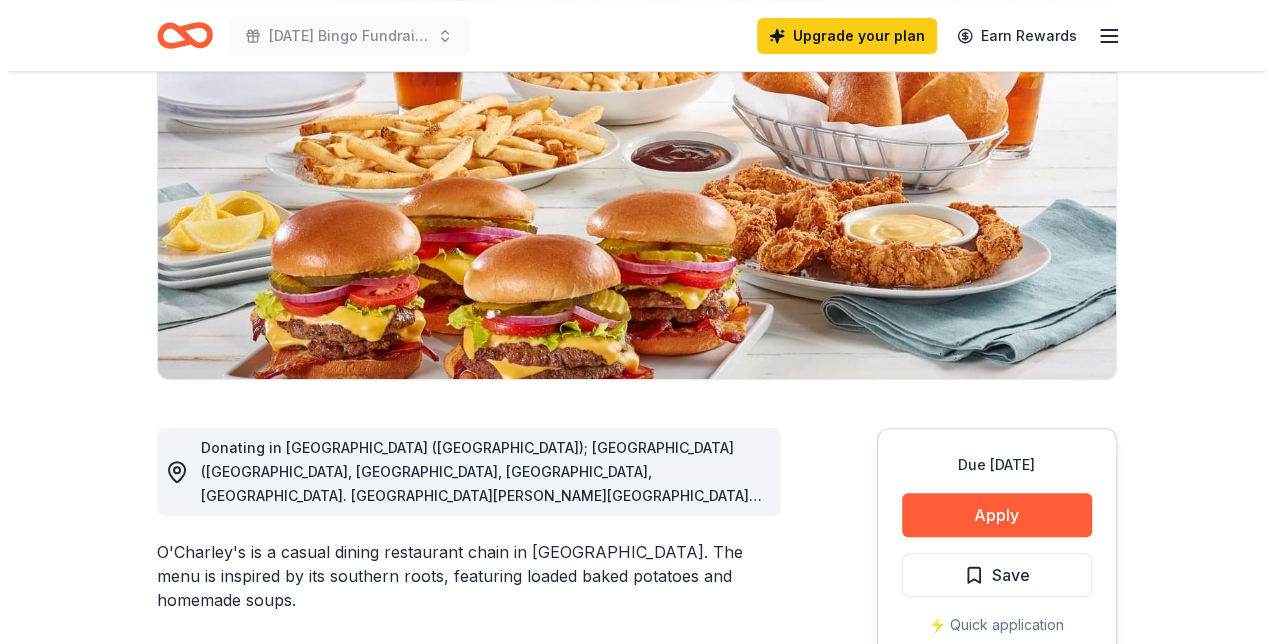 scroll, scrollTop: 400, scrollLeft: 0, axis: vertical 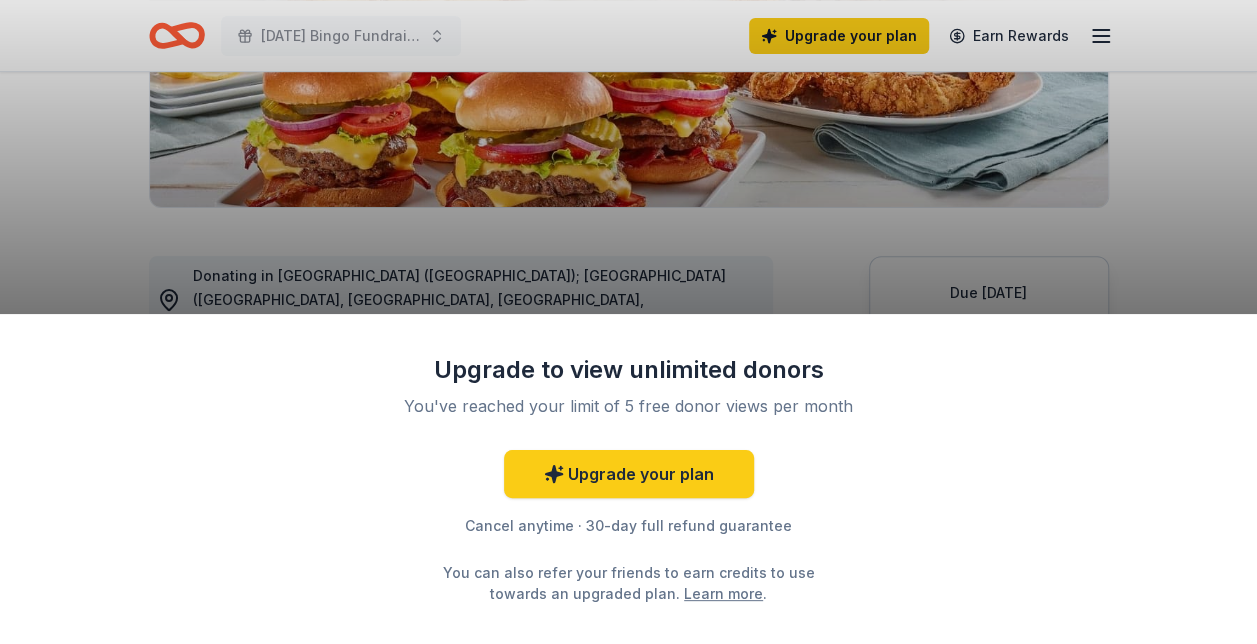 click on "Upgrade to view unlimited donors You've reached your limit of 5 free donor views per month Upgrade your plan Cancel anytime · 30-day full refund guarantee You can also refer your friends to earn credits to use towards an upgraded plan.   Learn more ." at bounding box center (628, 479) 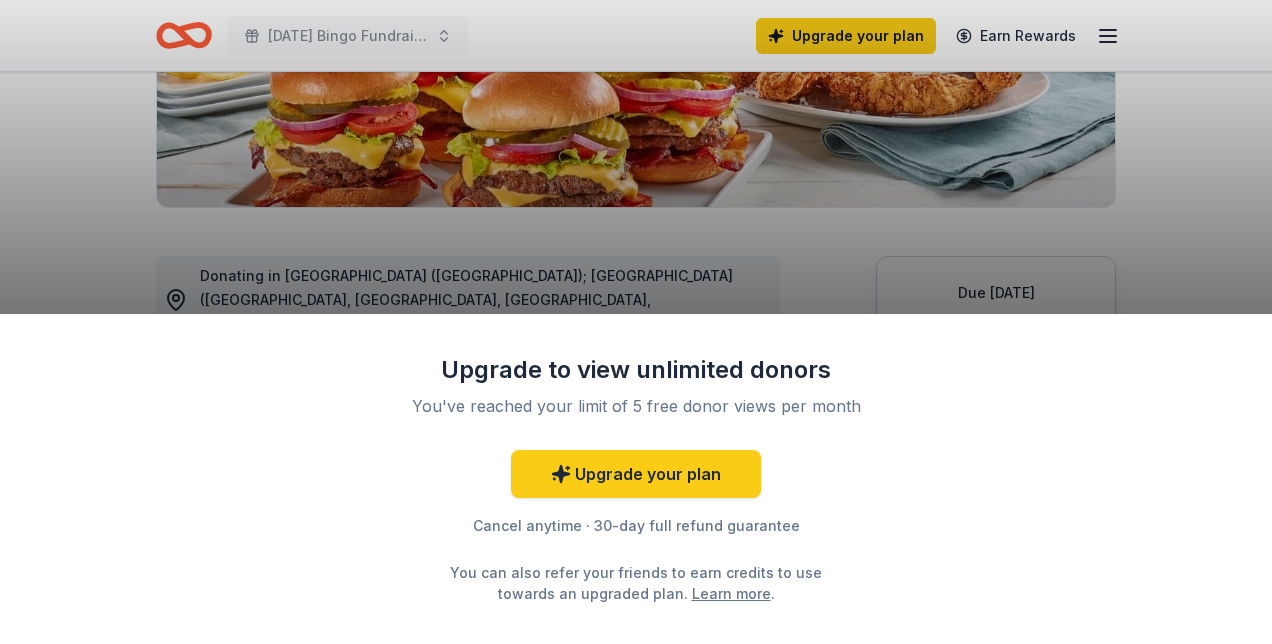 click on "Upgrade to view unlimited donors You've reached your limit of 5 free donor views per month Upgrade your plan Cancel anytime · 30-day full refund guarantee You can also refer your friends to earn credits to use towards an upgraded plan.   Learn more ." at bounding box center [636, 322] 